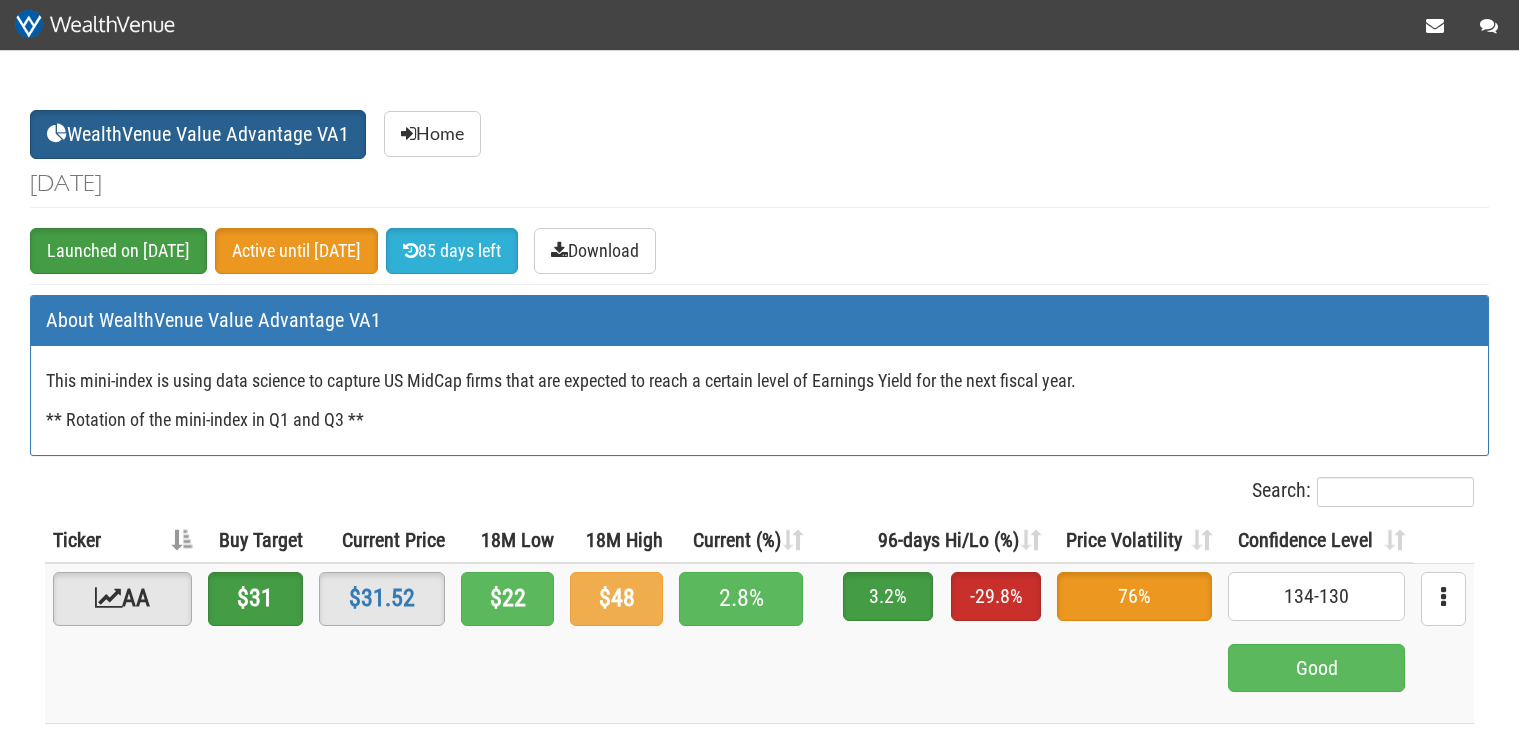 scroll, scrollTop: 0, scrollLeft: 0, axis: both 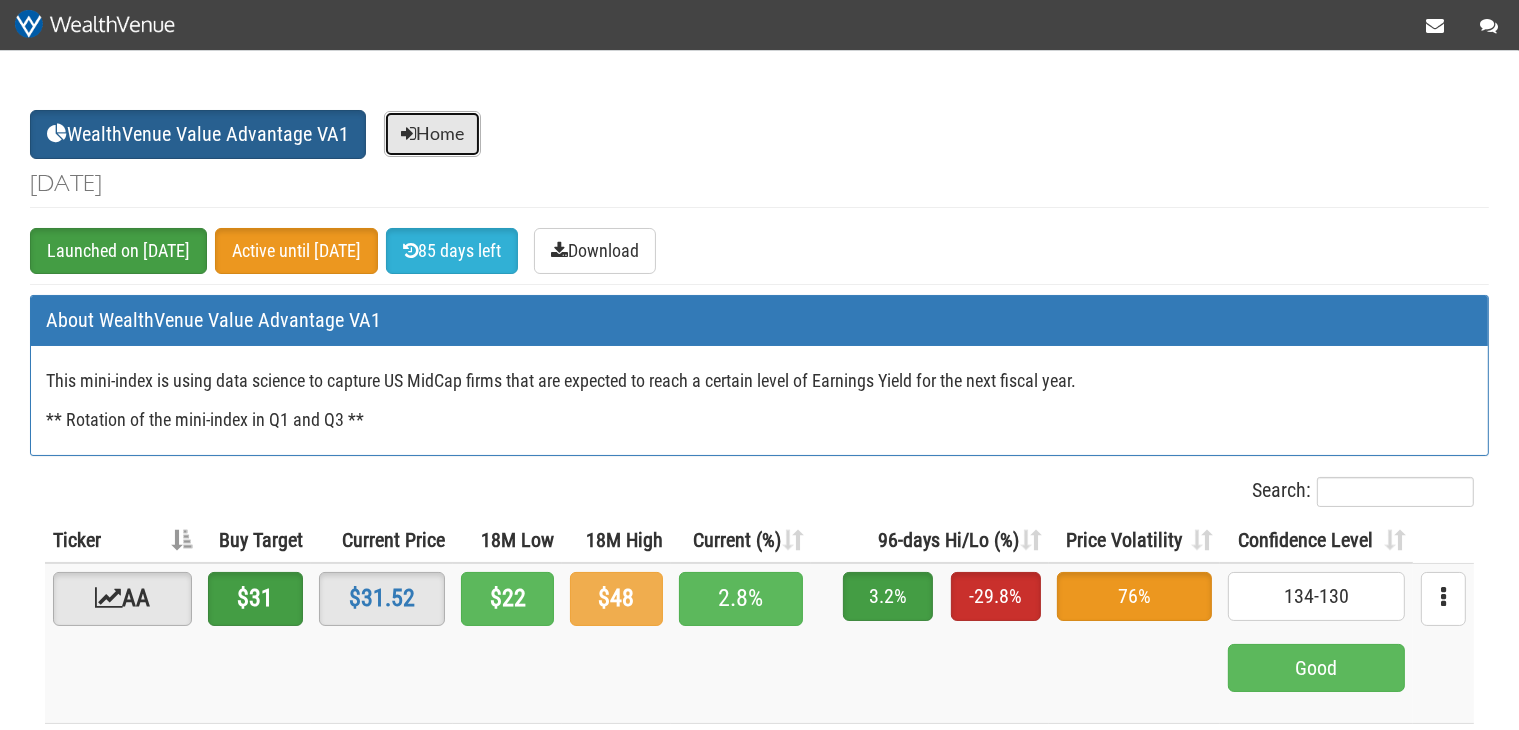 click on "Home" at bounding box center (432, 134) 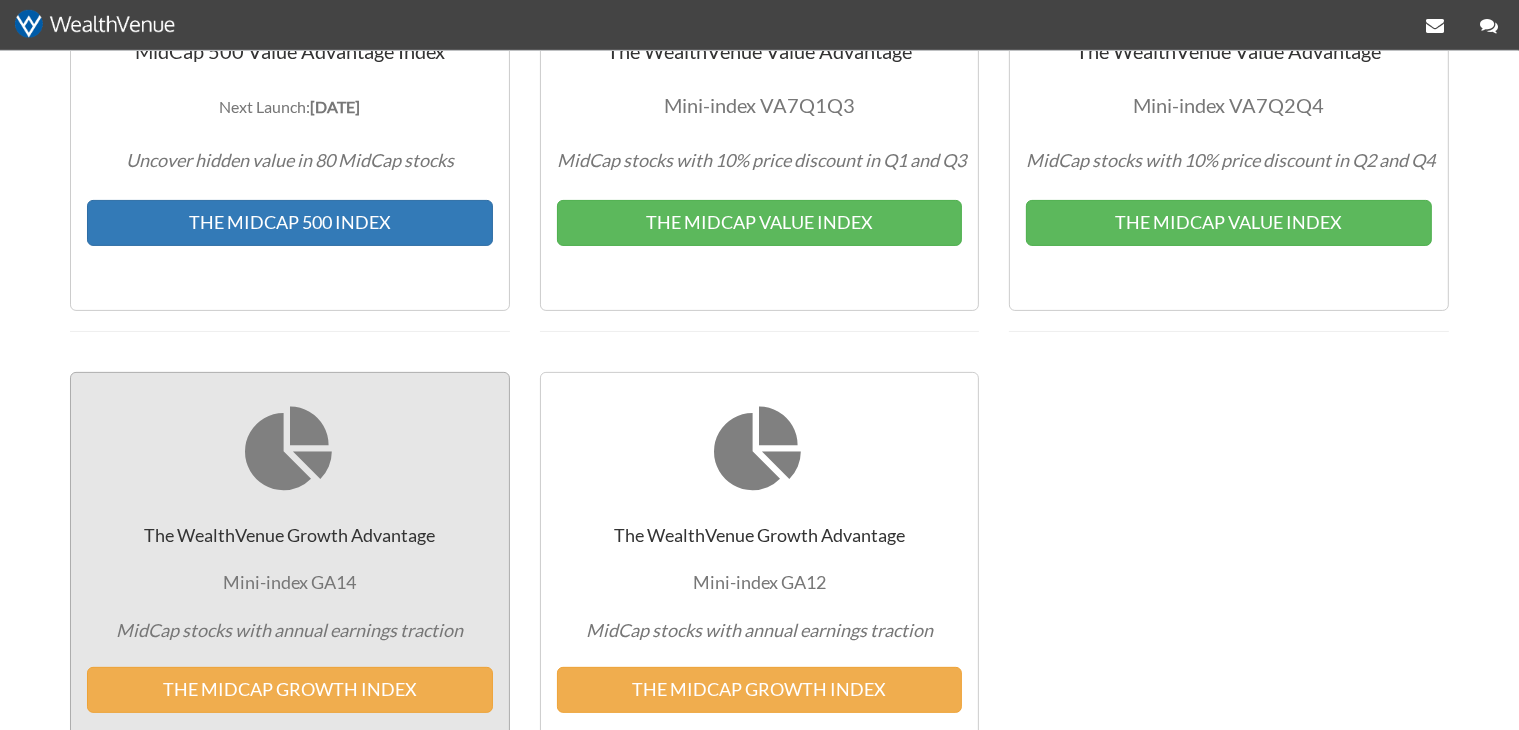 scroll, scrollTop: 528, scrollLeft: 0, axis: vertical 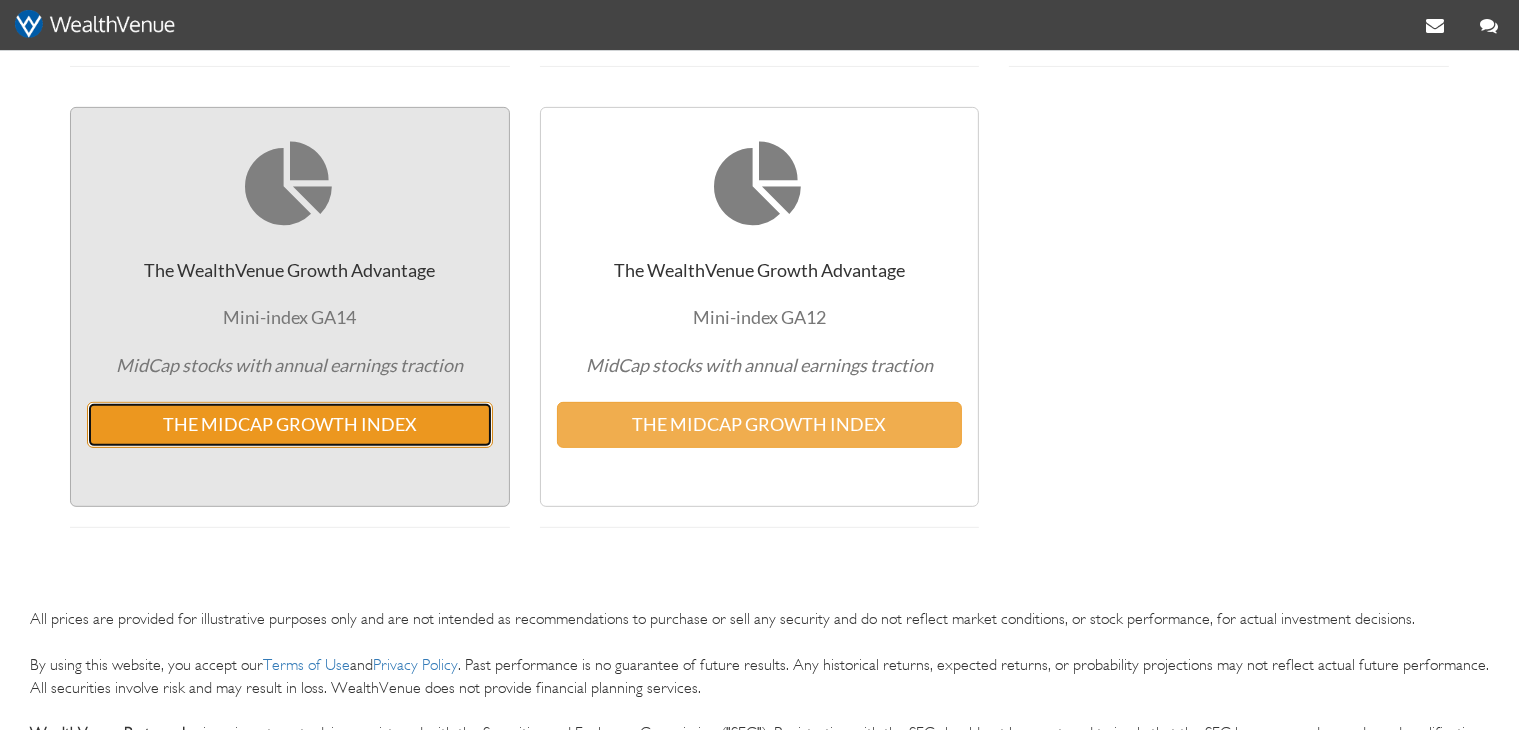 click on "THE MIDCAP GROWTH INDEX" at bounding box center (290, 425) 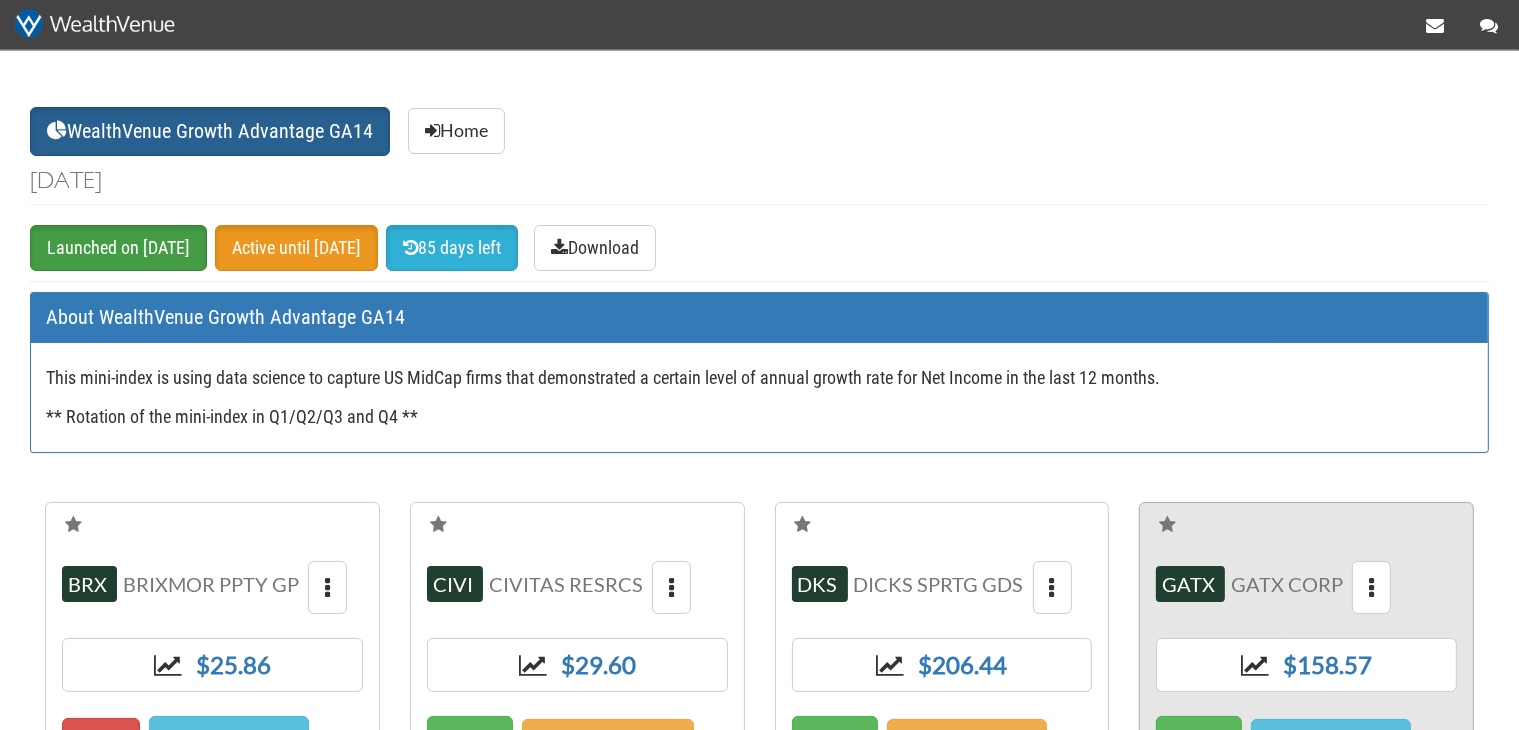 scroll, scrollTop: 0, scrollLeft: 0, axis: both 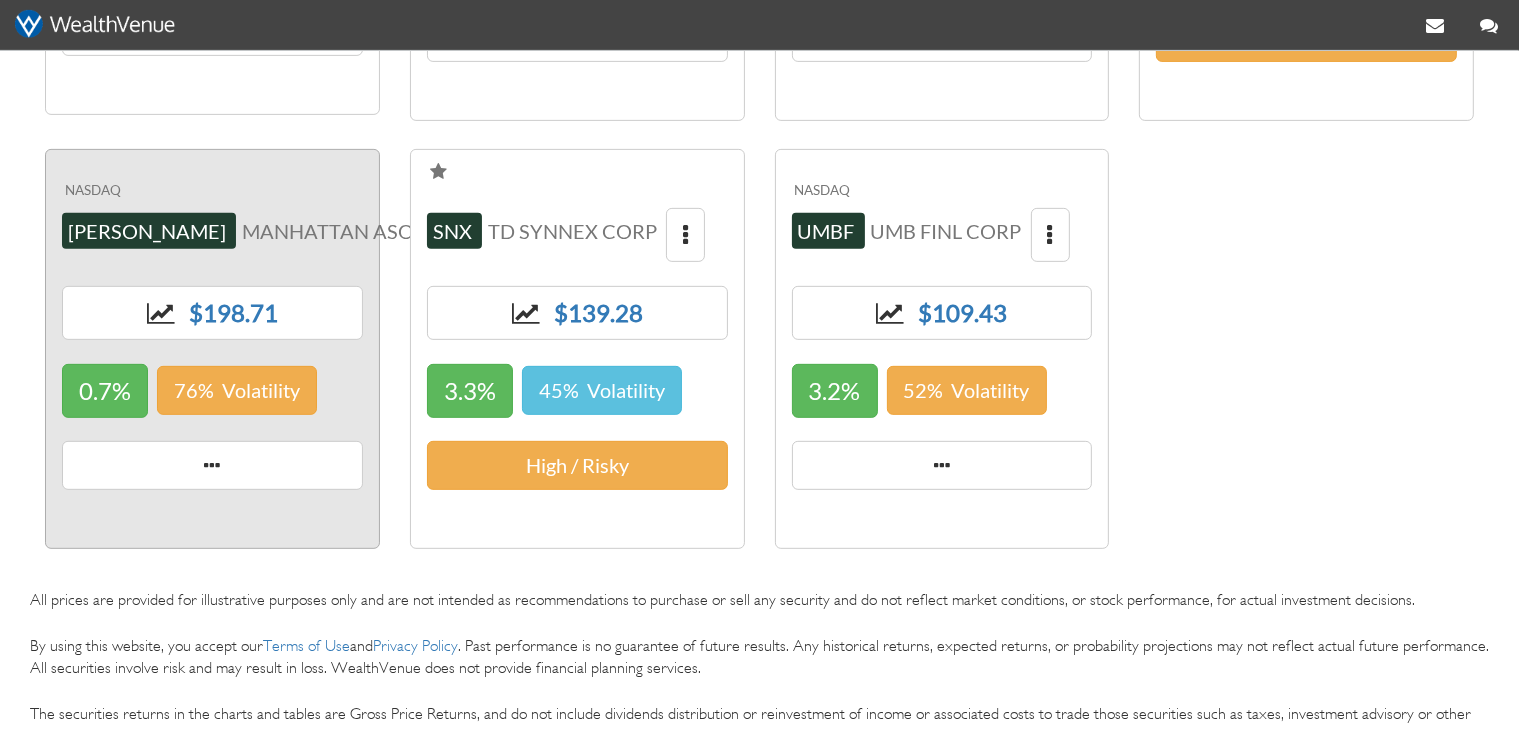 click at bounding box center [456, 235] 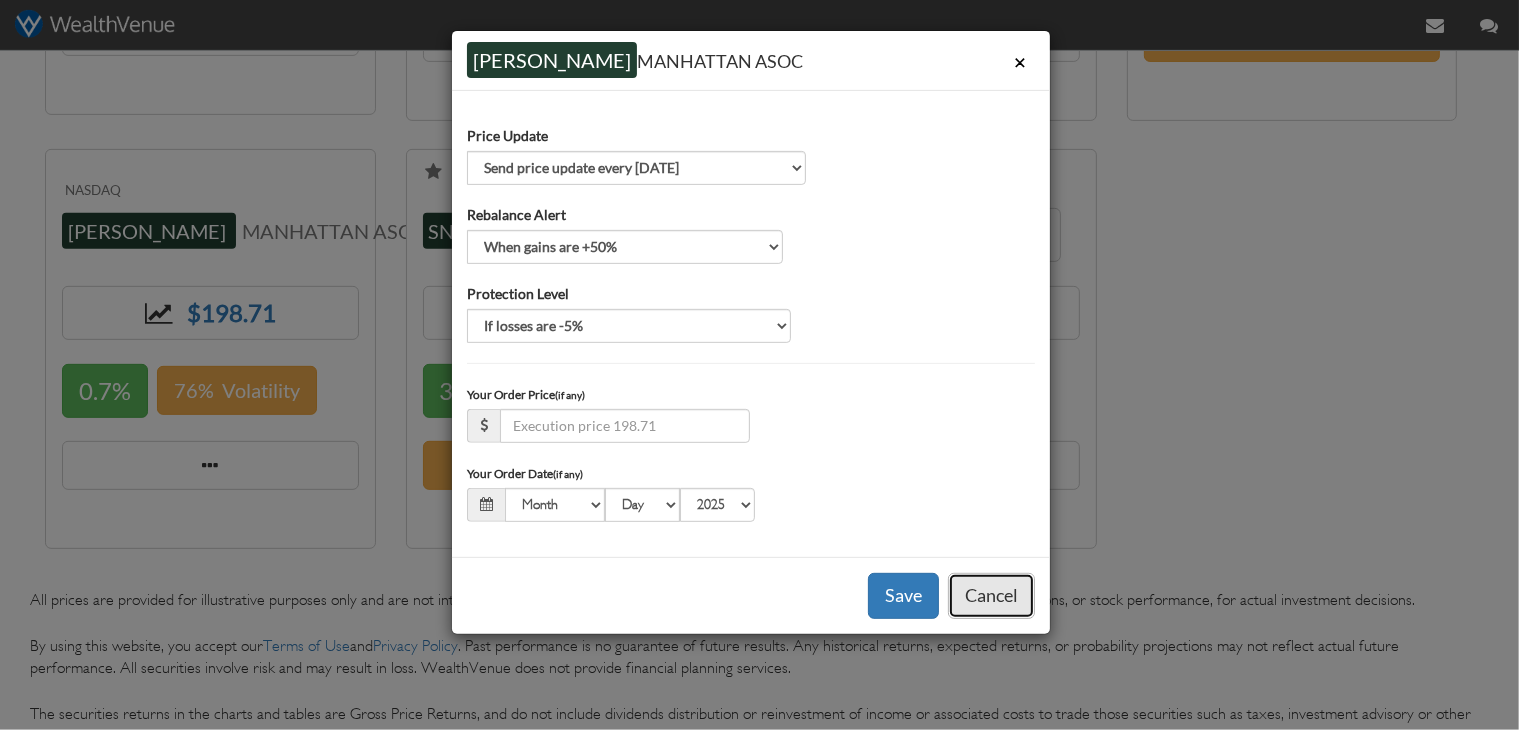 click on "Cancel" at bounding box center [991, 596] 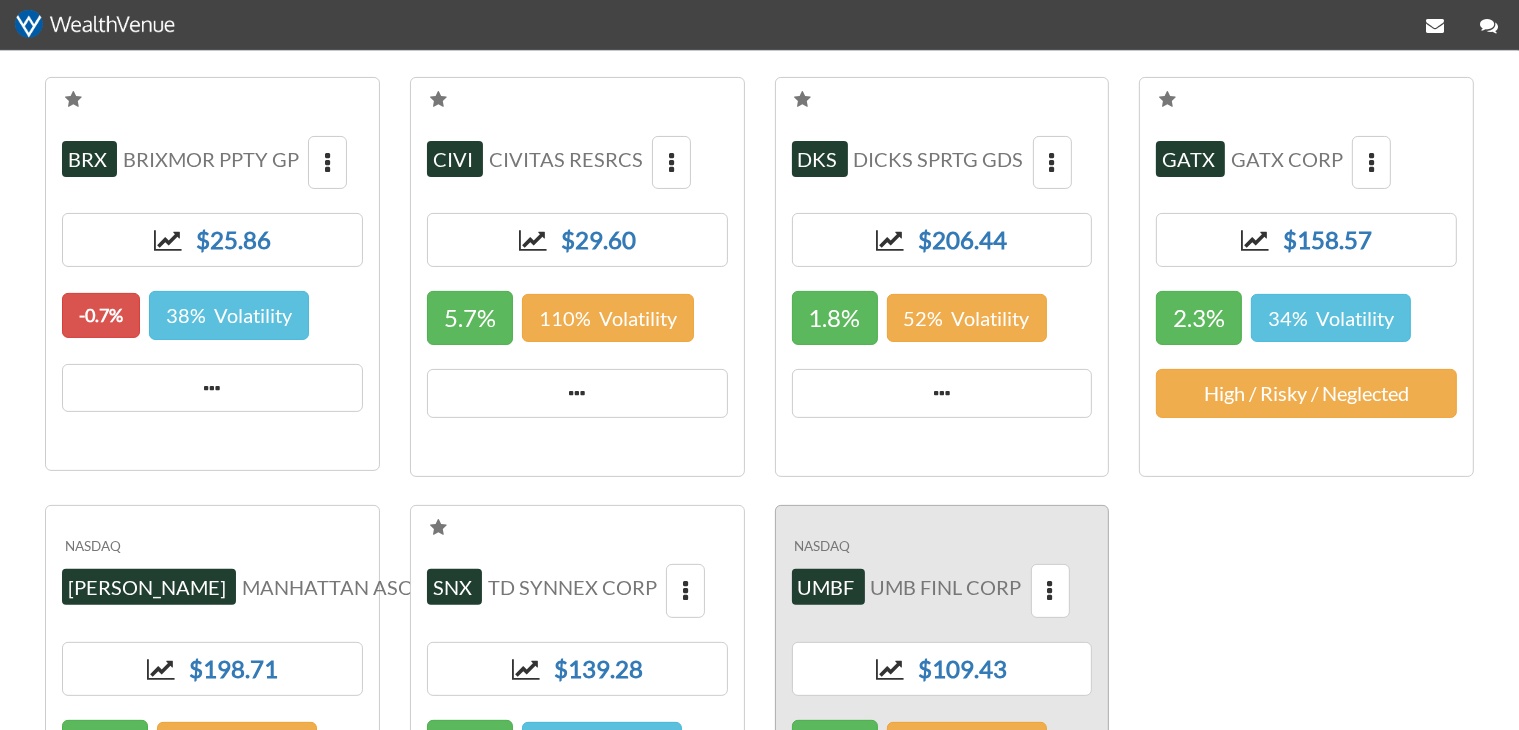 scroll, scrollTop: 467, scrollLeft: 0, axis: vertical 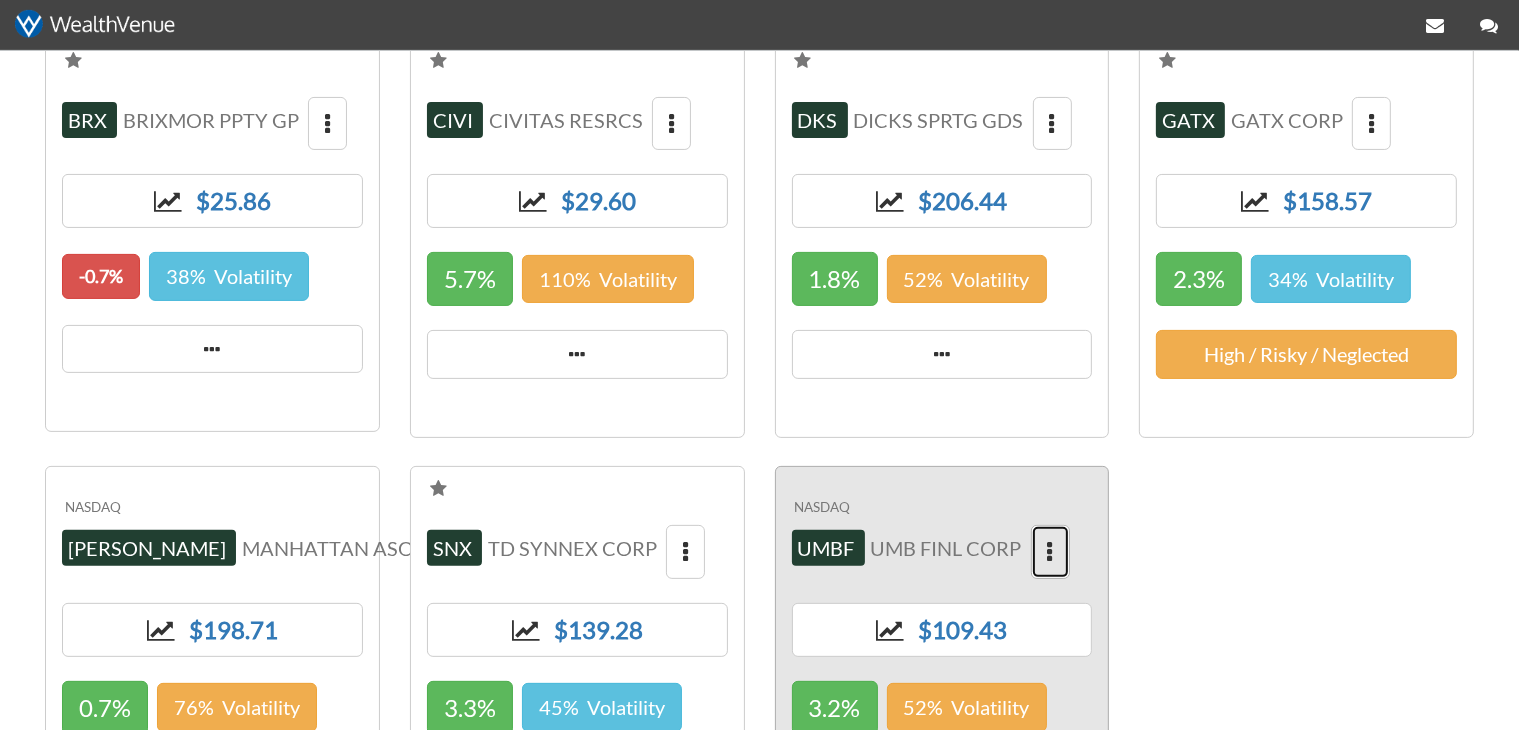 click at bounding box center (1050, 552) 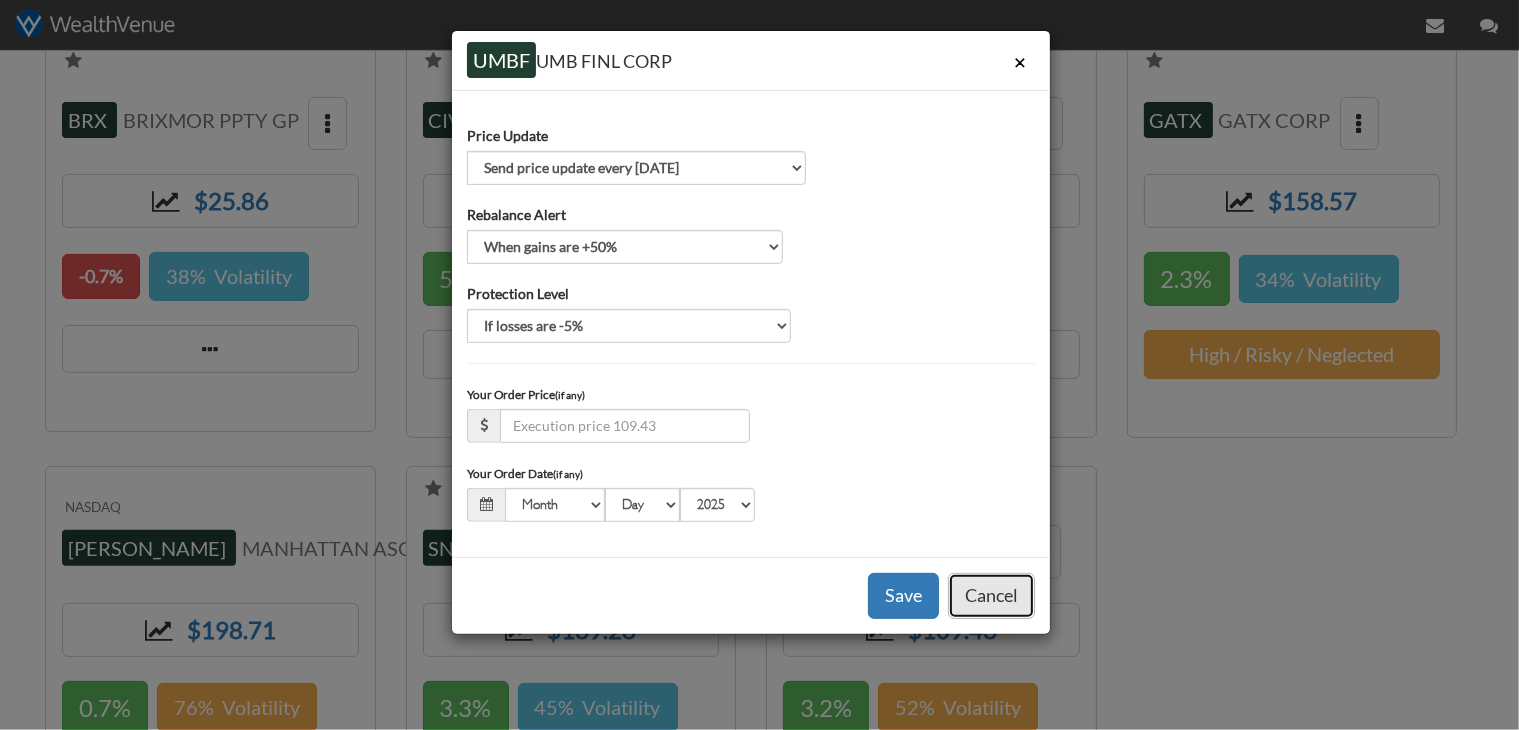 click on "Cancel" at bounding box center (991, 596) 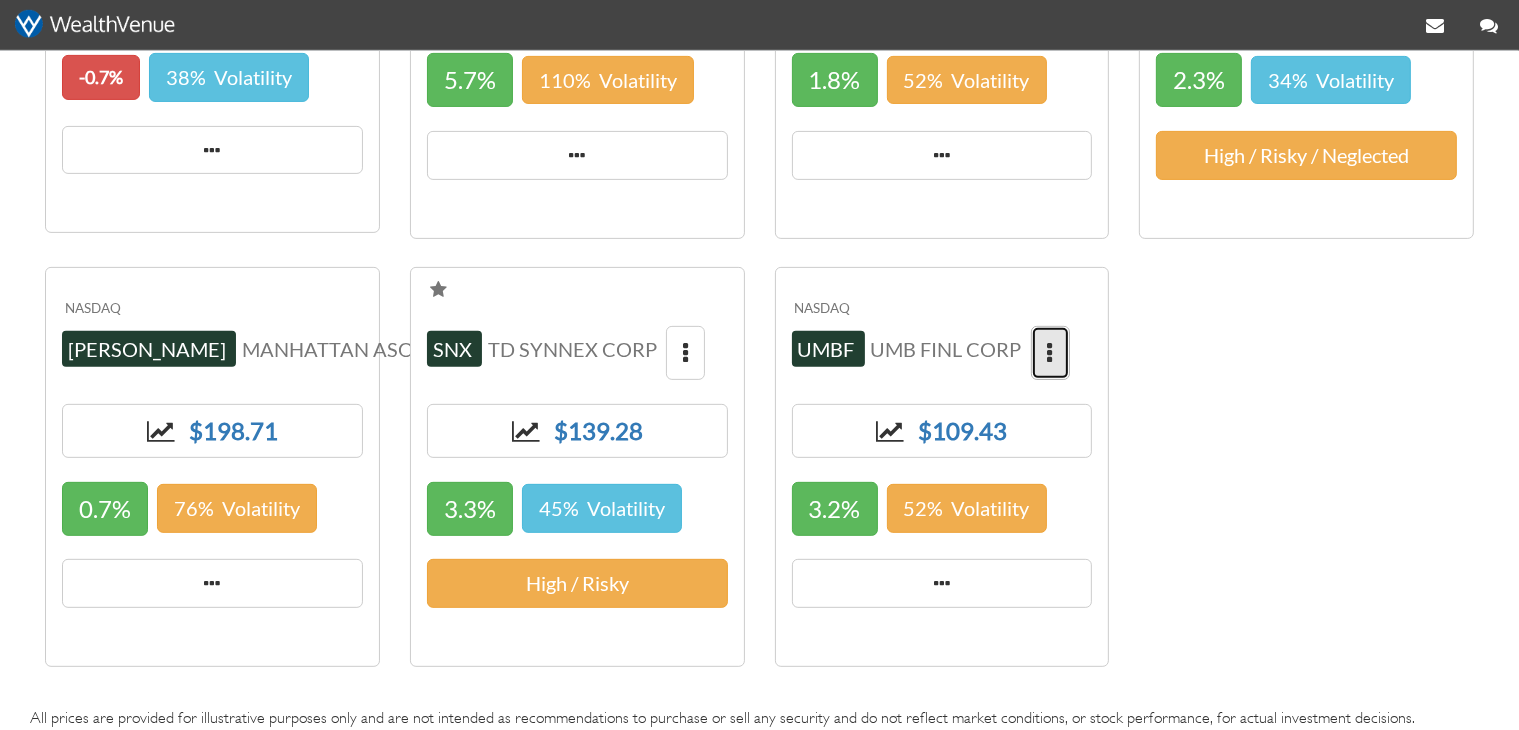 scroll, scrollTop: 784, scrollLeft: 0, axis: vertical 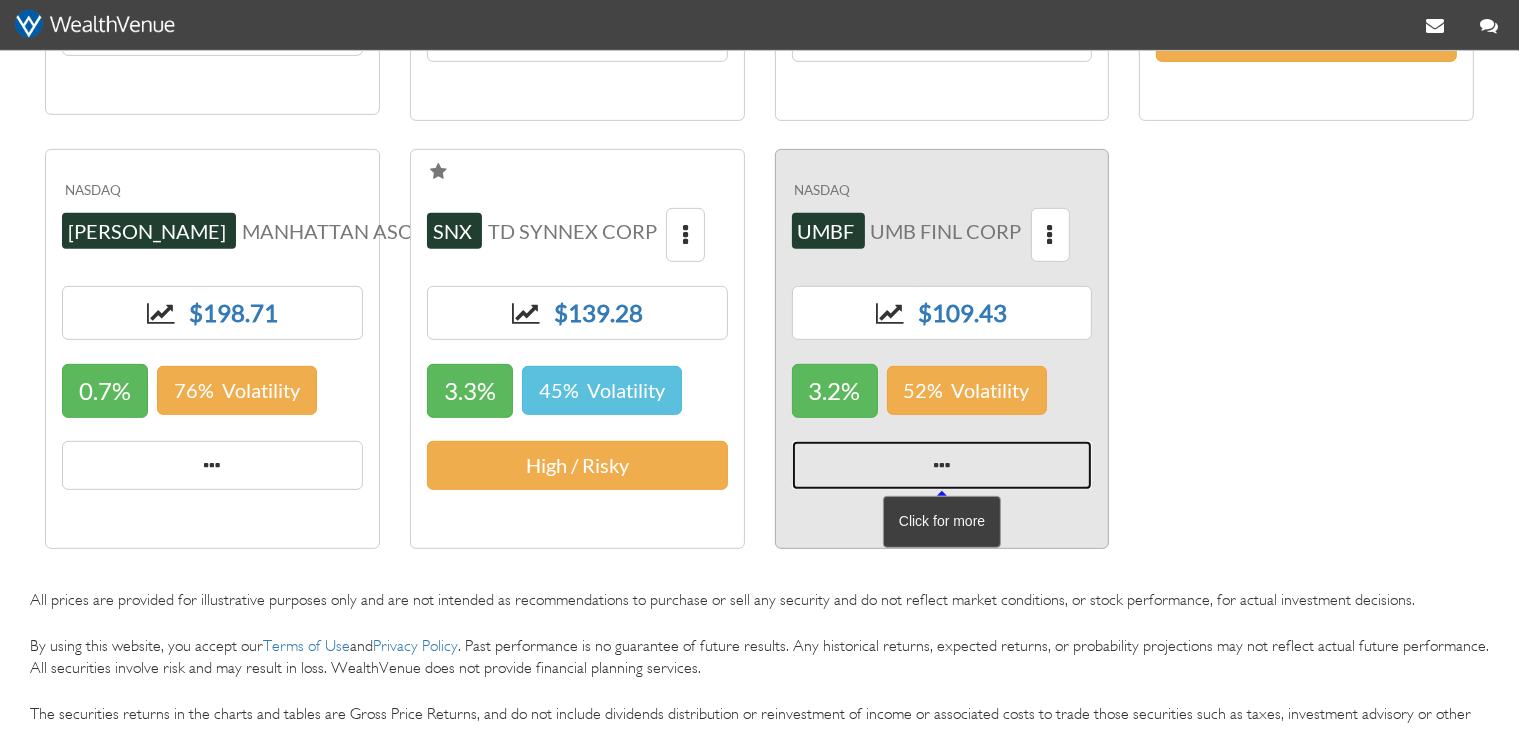 click at bounding box center (942, 466) 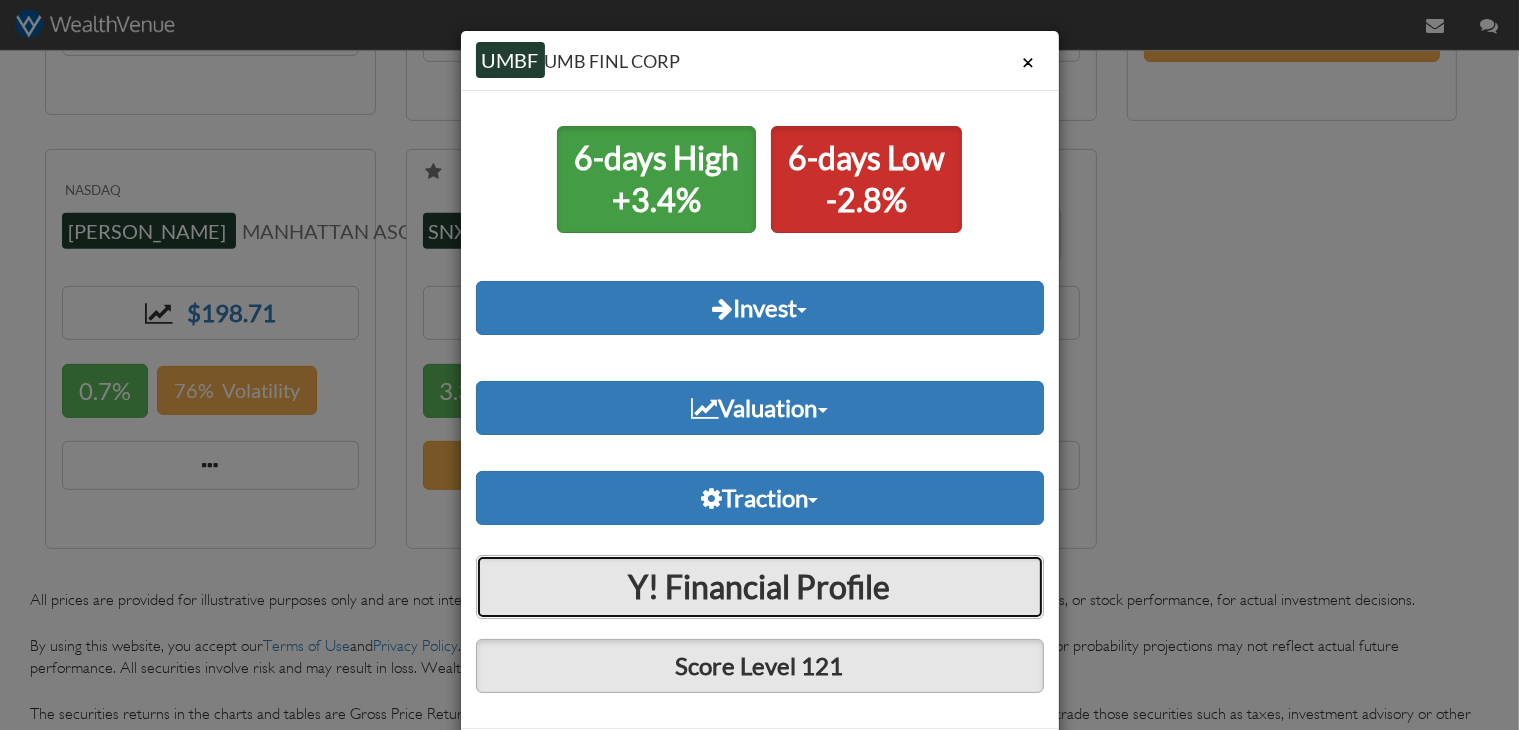 click on "Y! Financial Profile" at bounding box center (760, 587) 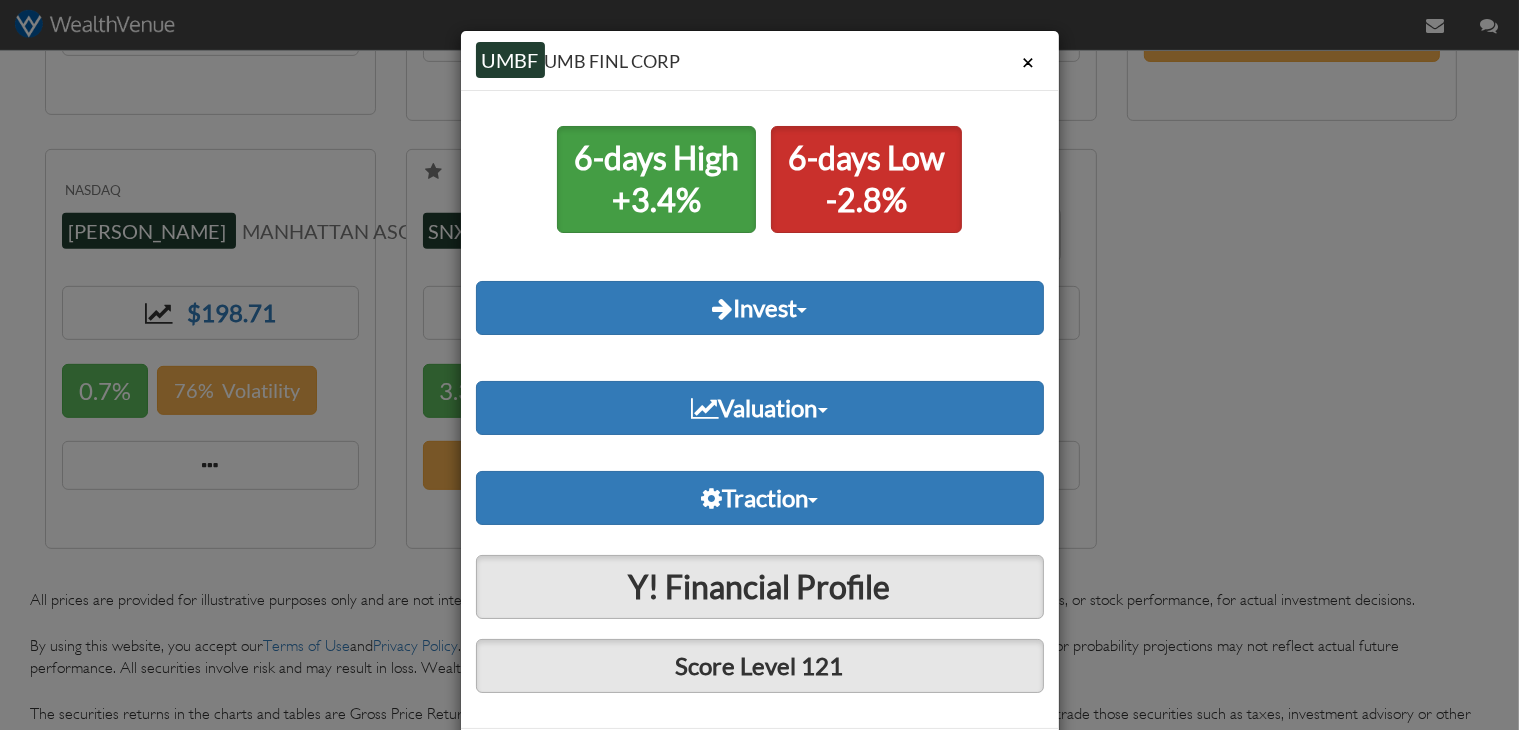 scroll, scrollTop: 102, scrollLeft: 0, axis: vertical 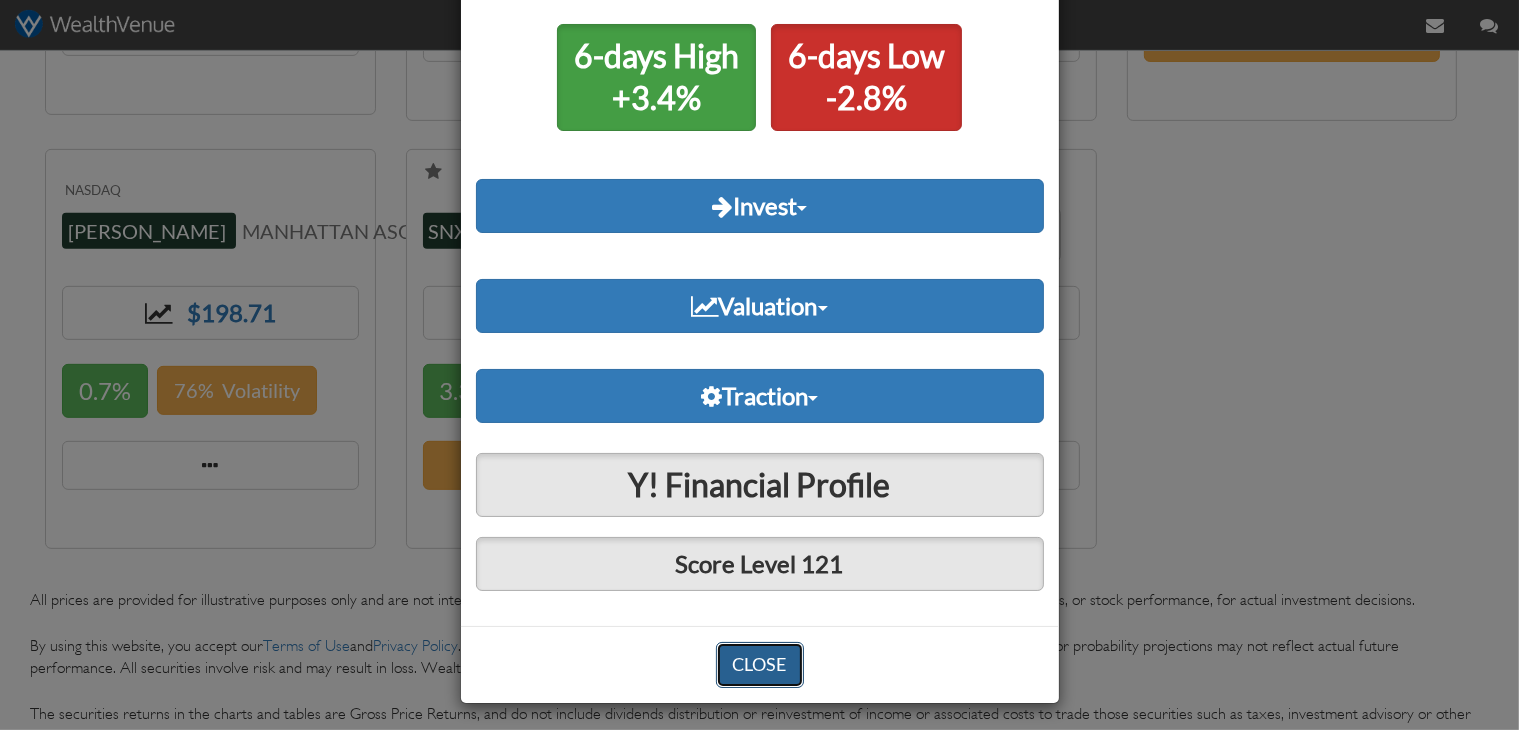 click on "CLOSE" at bounding box center (760, 665) 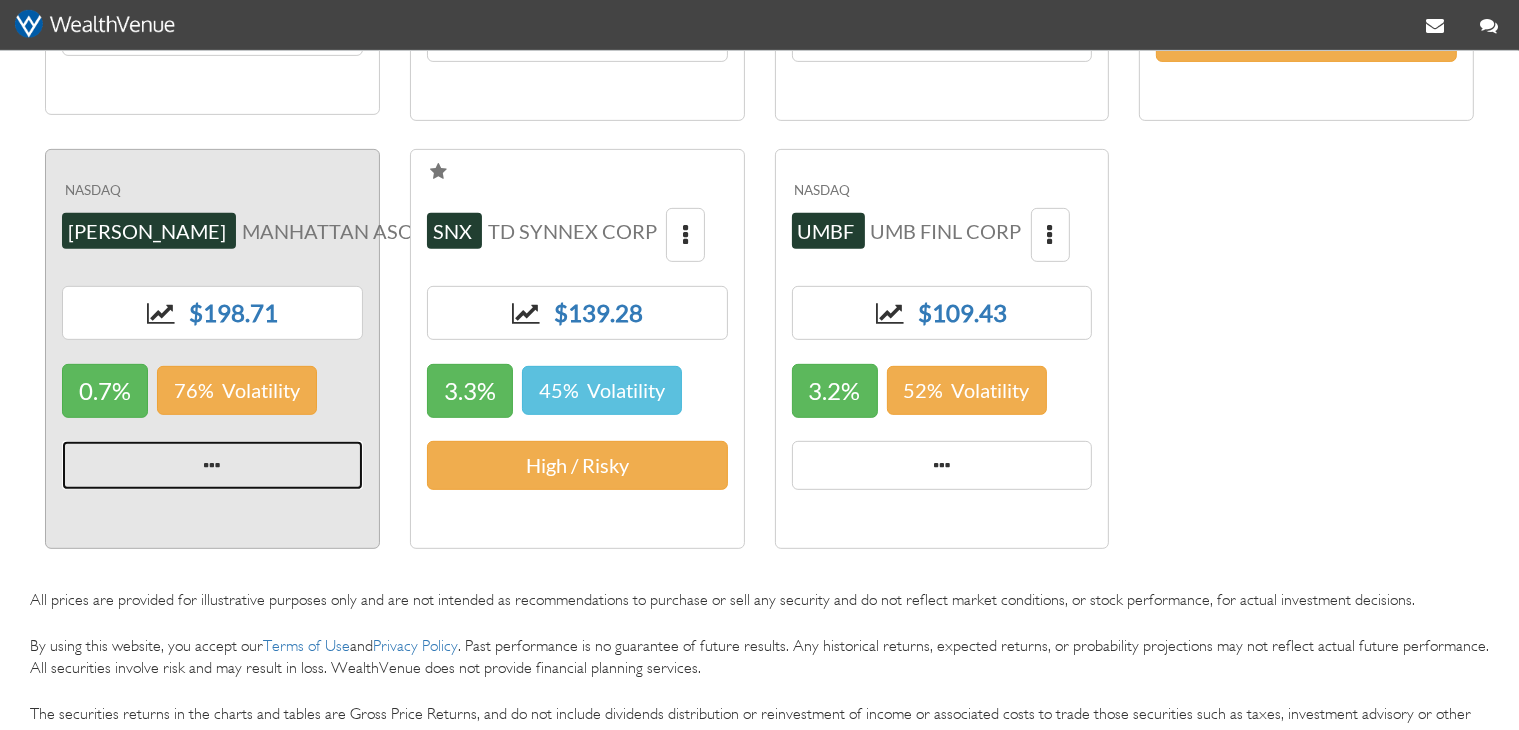 click at bounding box center [212, 465] 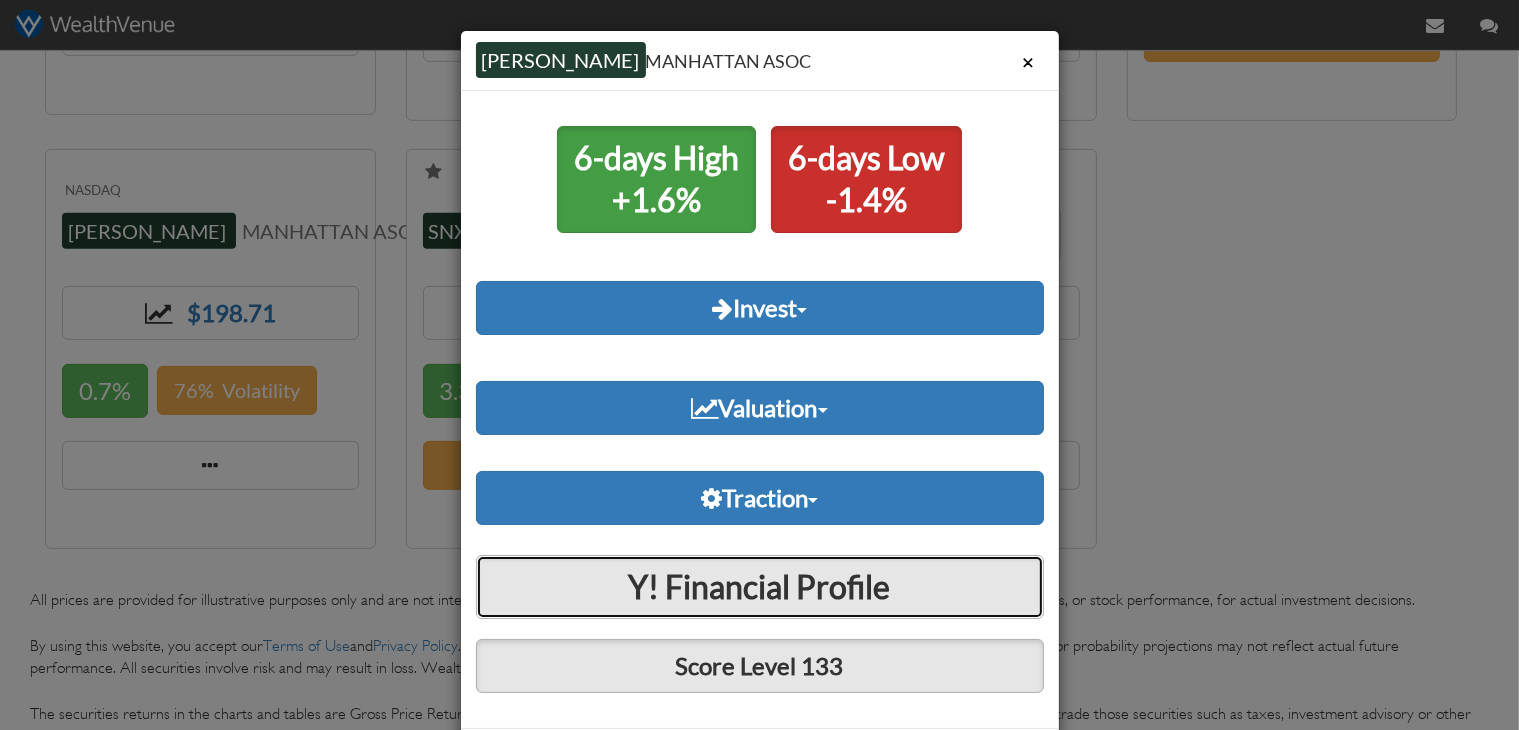 click on "Y! Financial Profile" at bounding box center (760, 587) 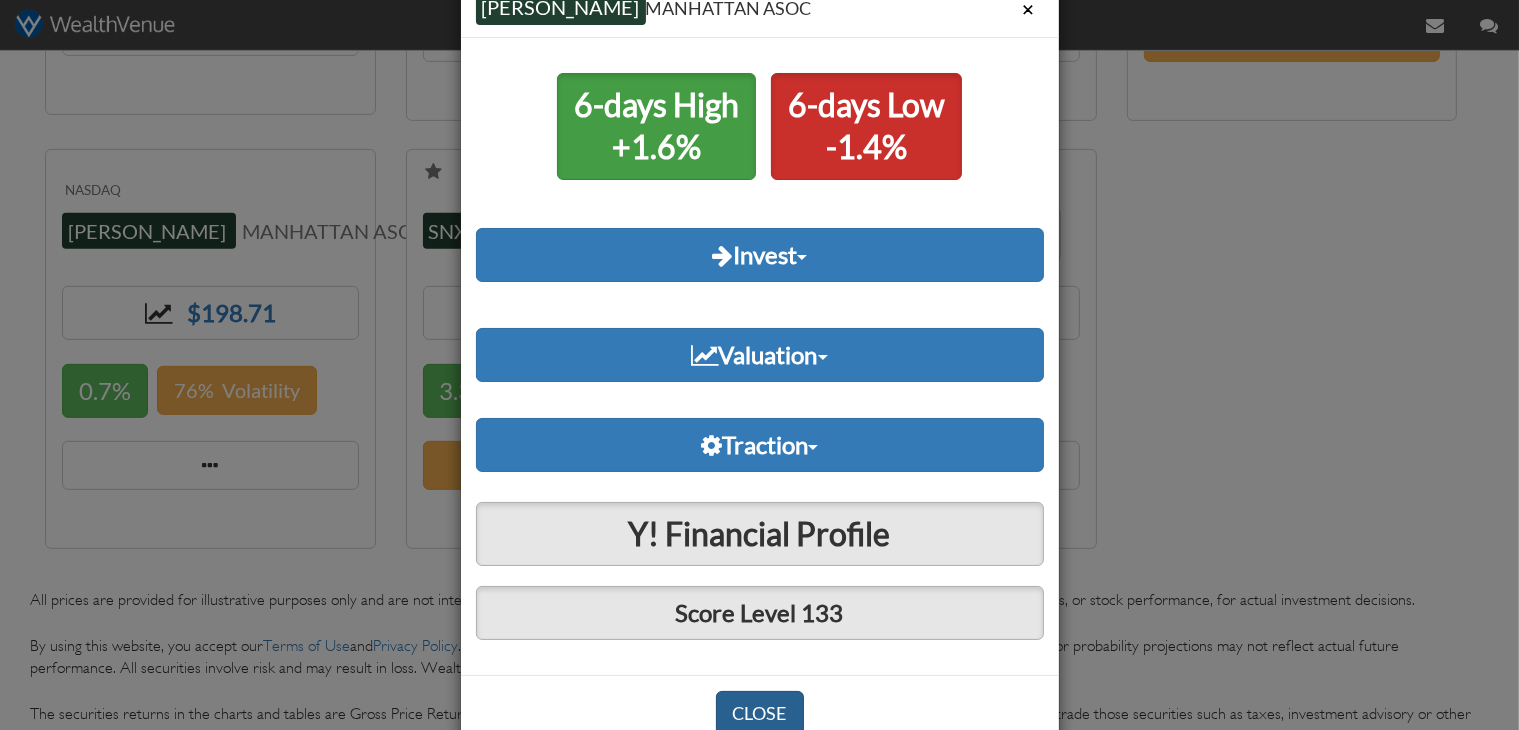 scroll, scrollTop: 102, scrollLeft: 0, axis: vertical 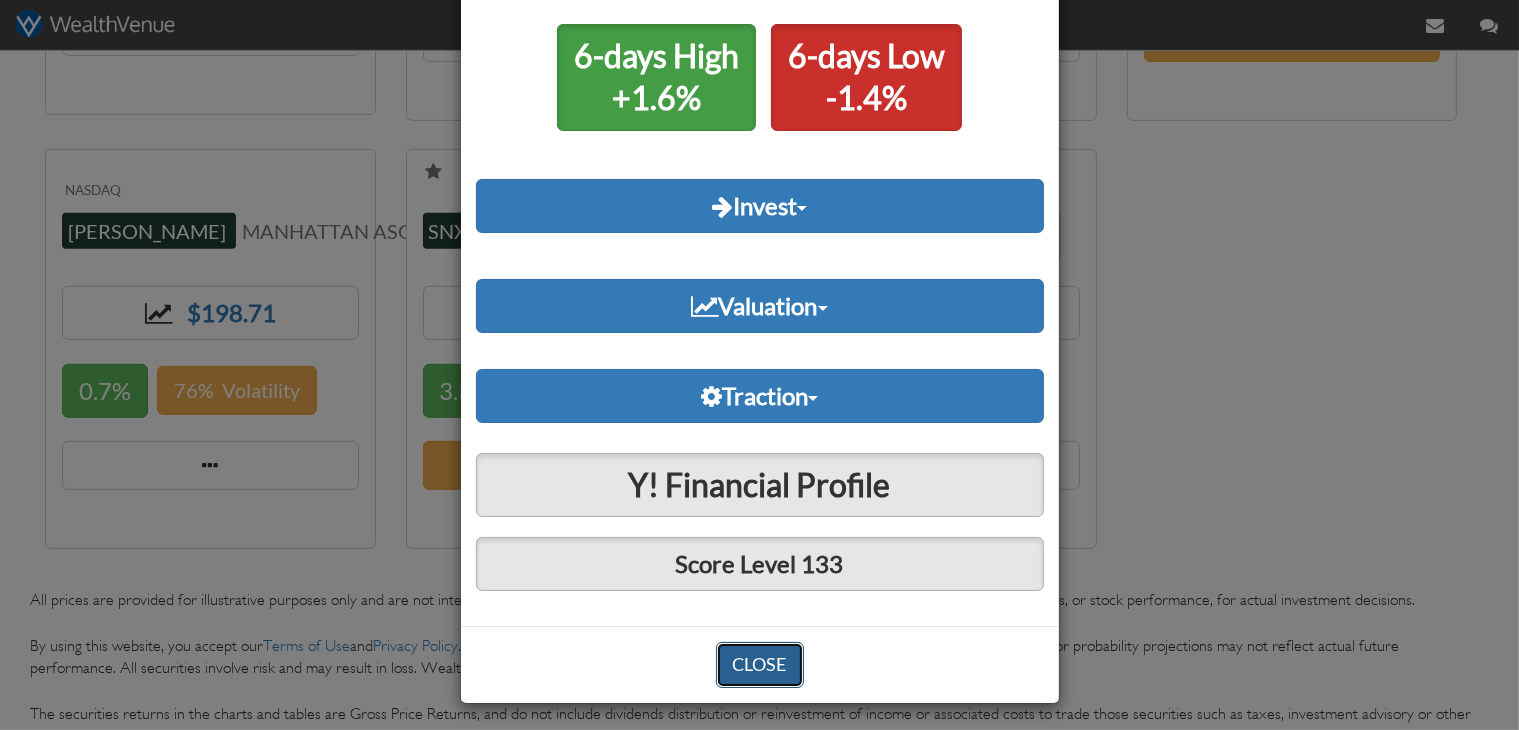 click on "CLOSE" at bounding box center (760, 665) 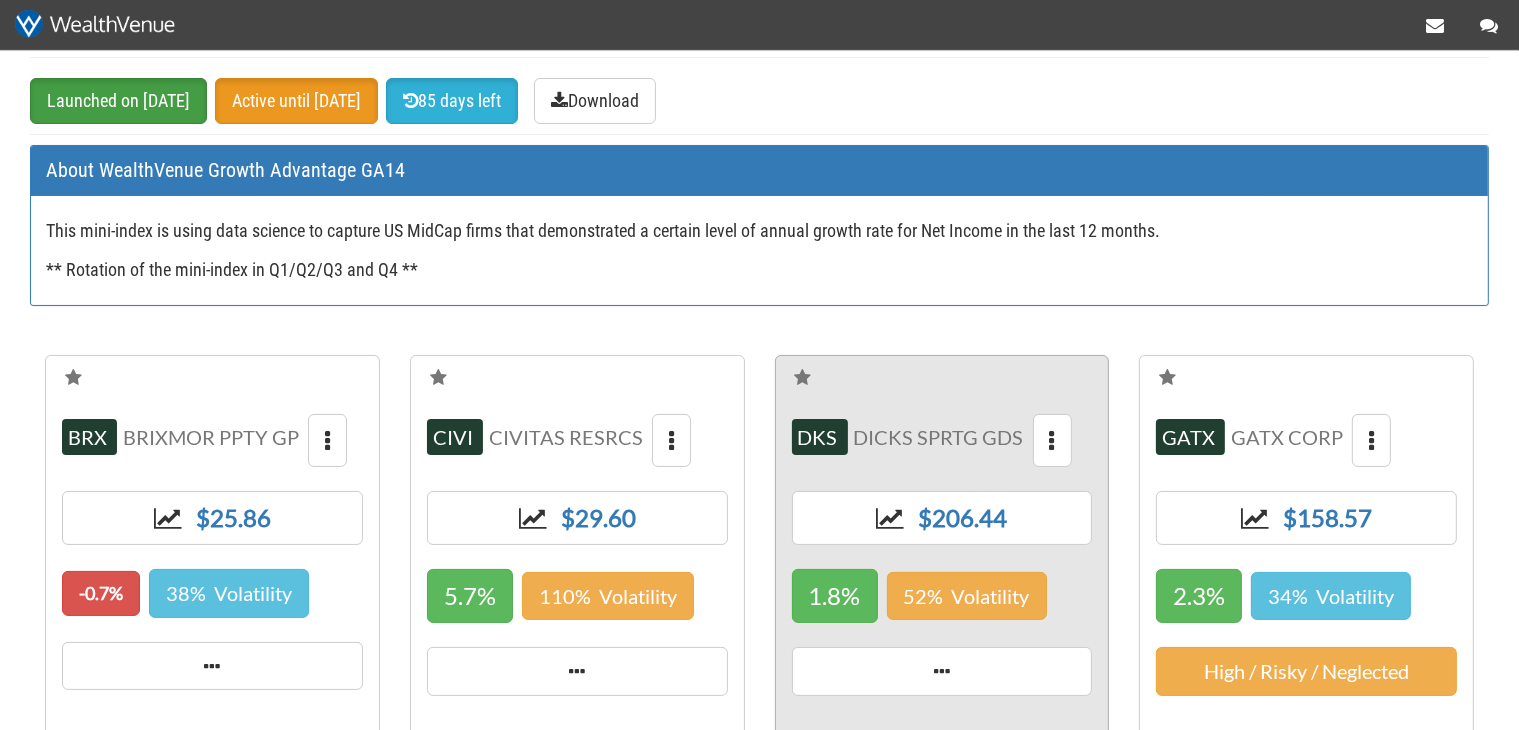 scroll, scrollTop: 0, scrollLeft: 0, axis: both 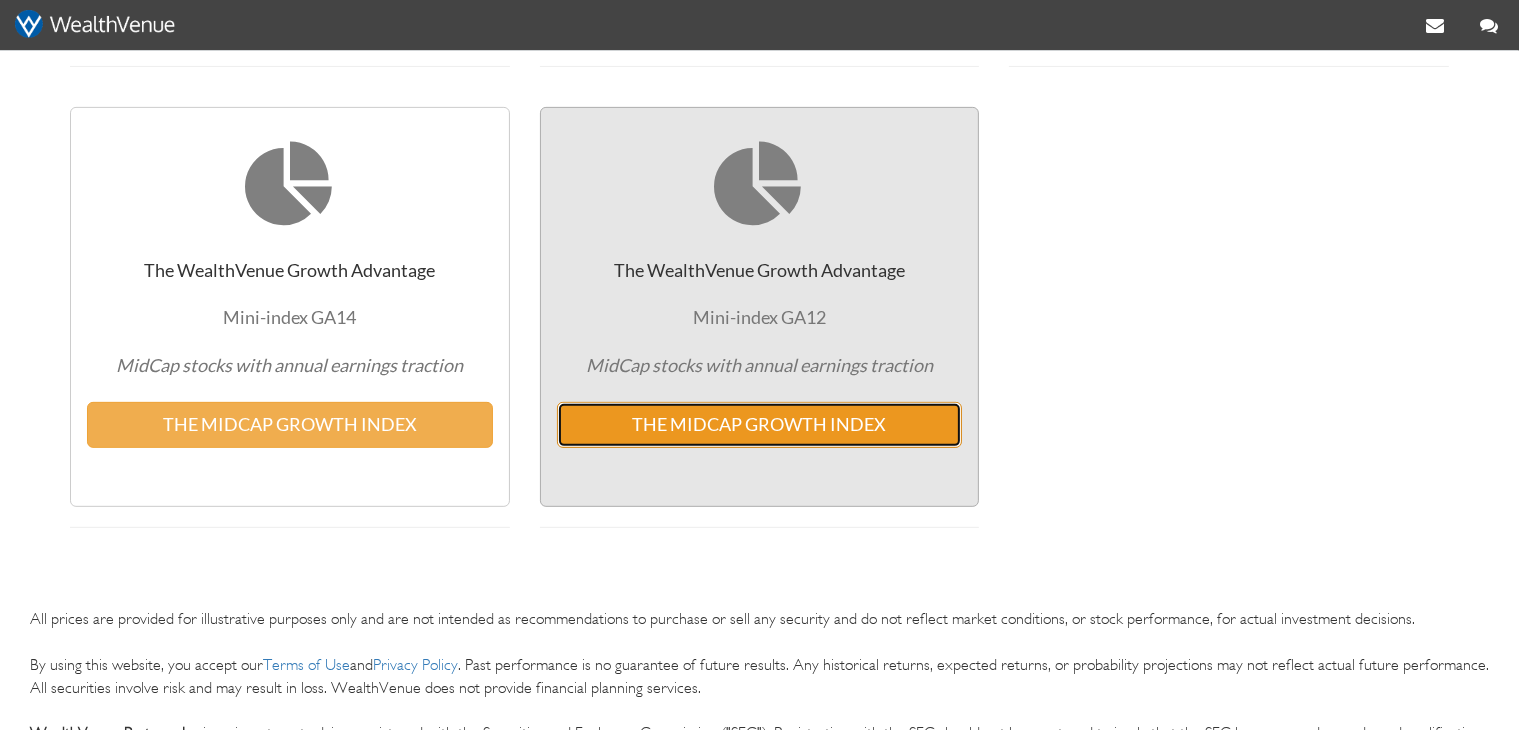 click on "THE MIDCAP GROWTH INDEX" at bounding box center [760, 425] 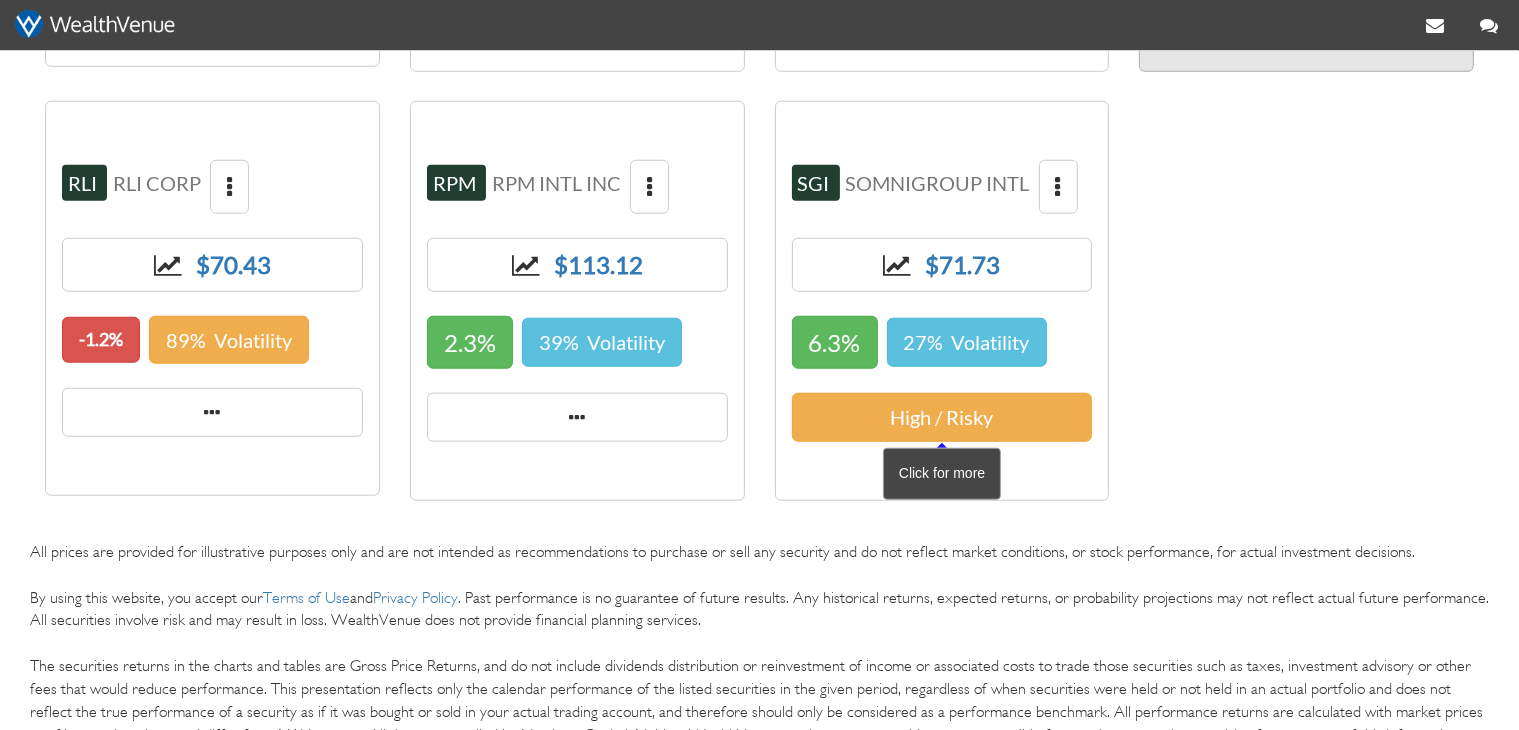 scroll, scrollTop: 1056, scrollLeft: 0, axis: vertical 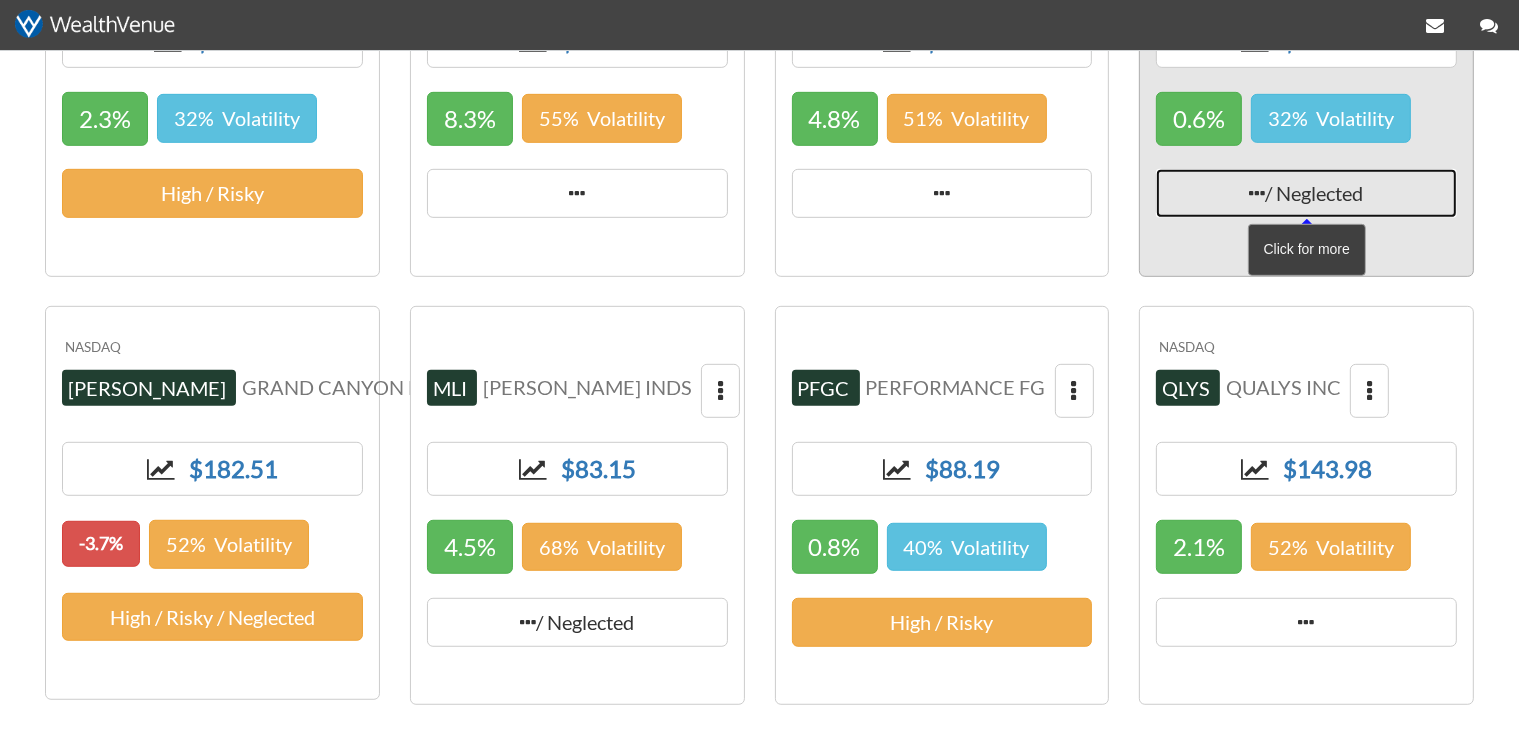 click on "/ Neglected" at bounding box center (1306, 193) 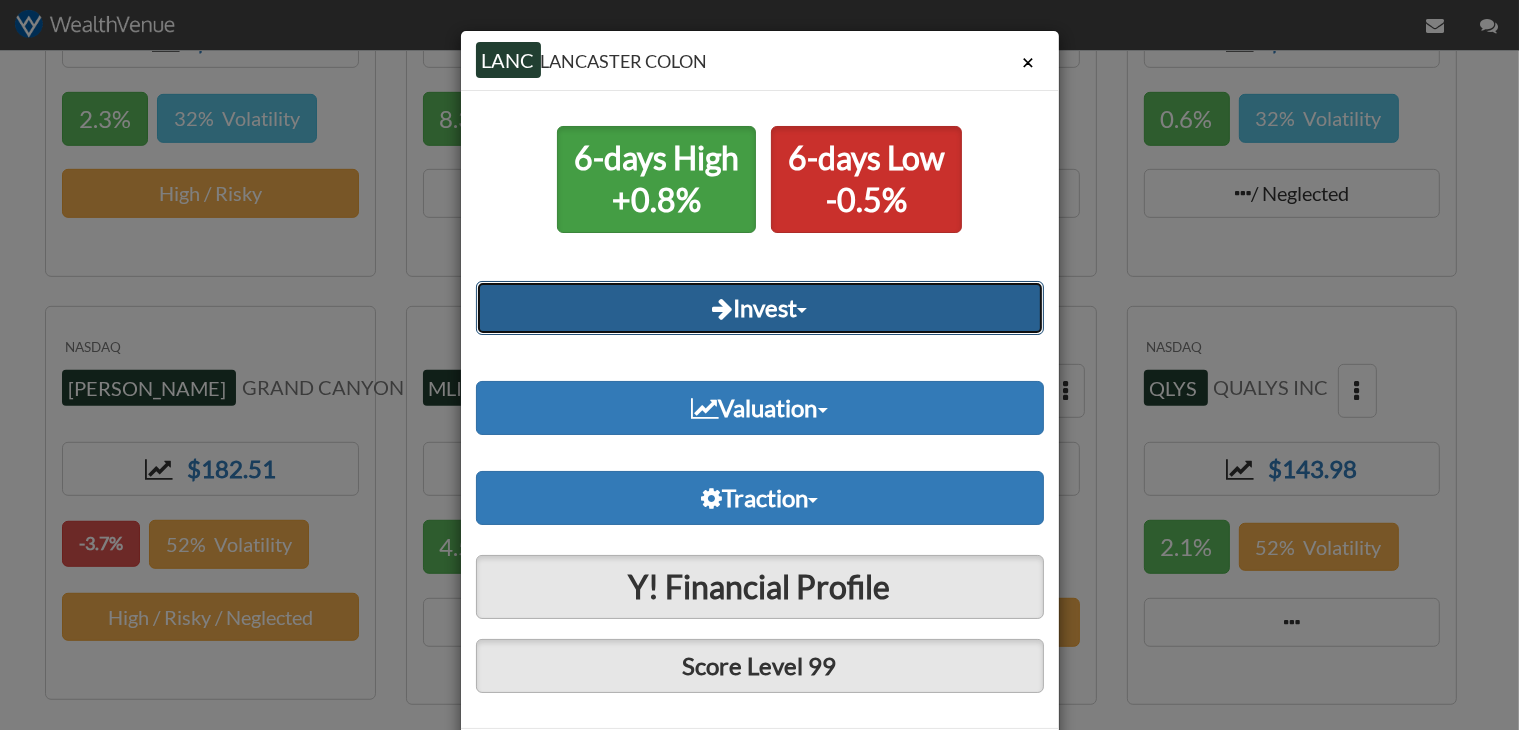 click on "Invest" at bounding box center (760, 308) 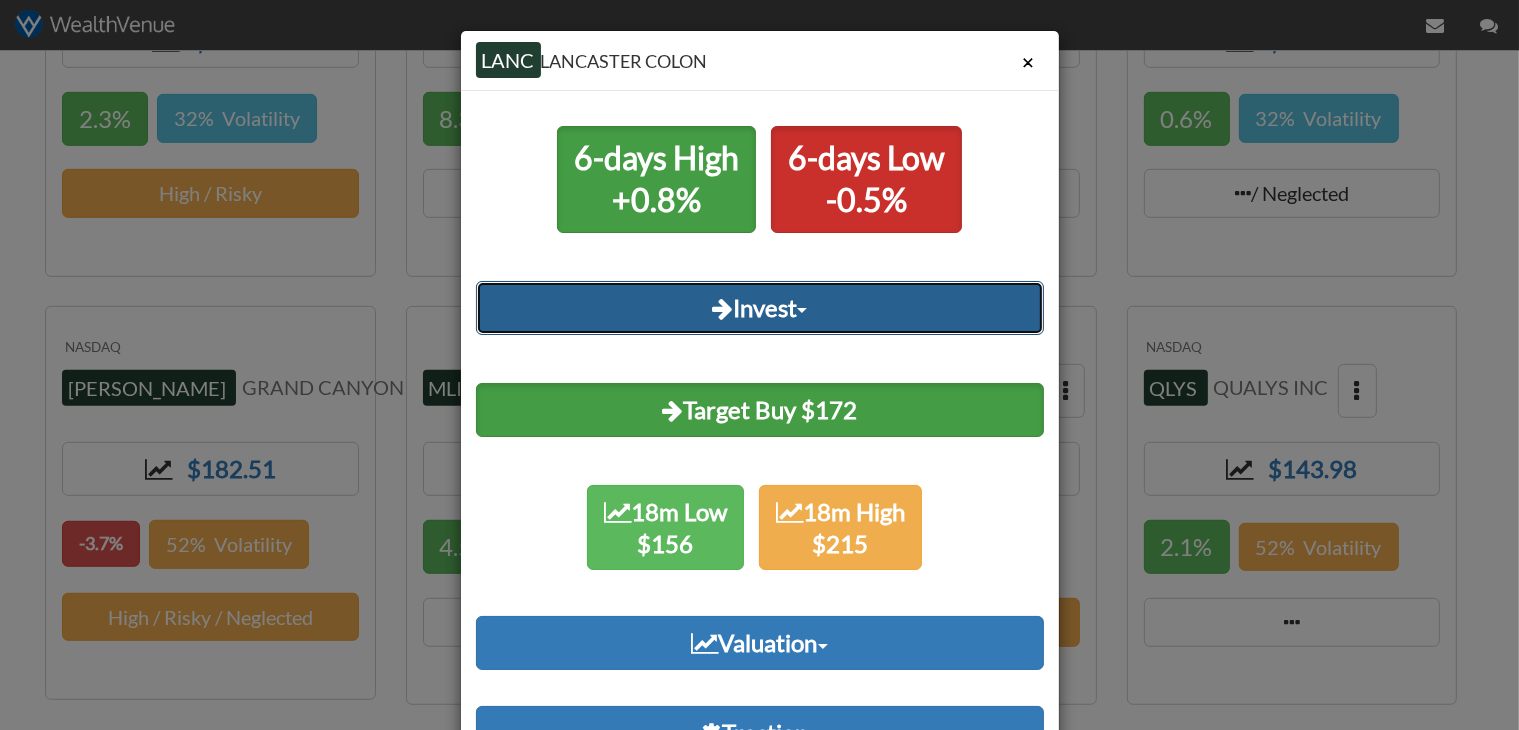 click on "Invest" at bounding box center (760, 308) 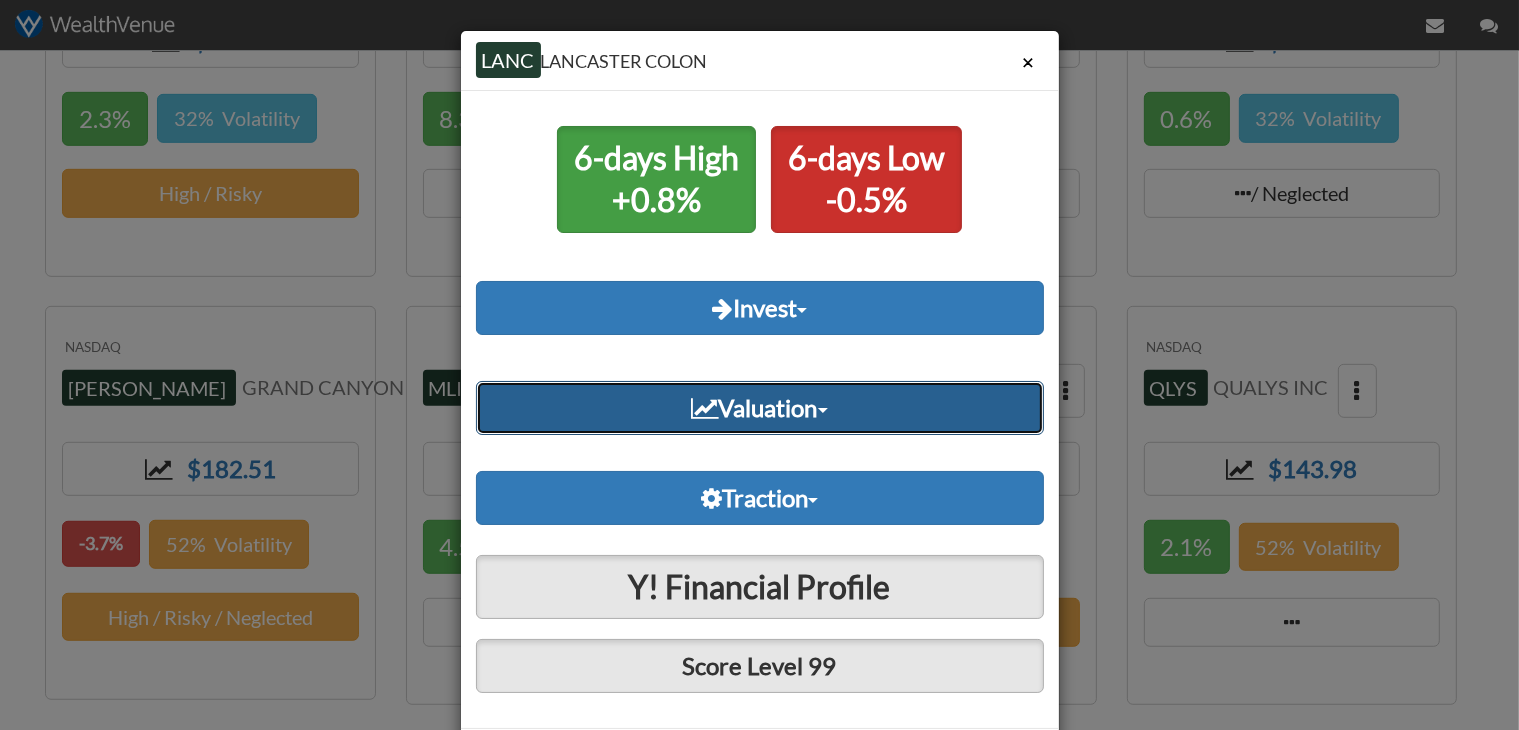 click on "Valuation" at bounding box center (760, 408) 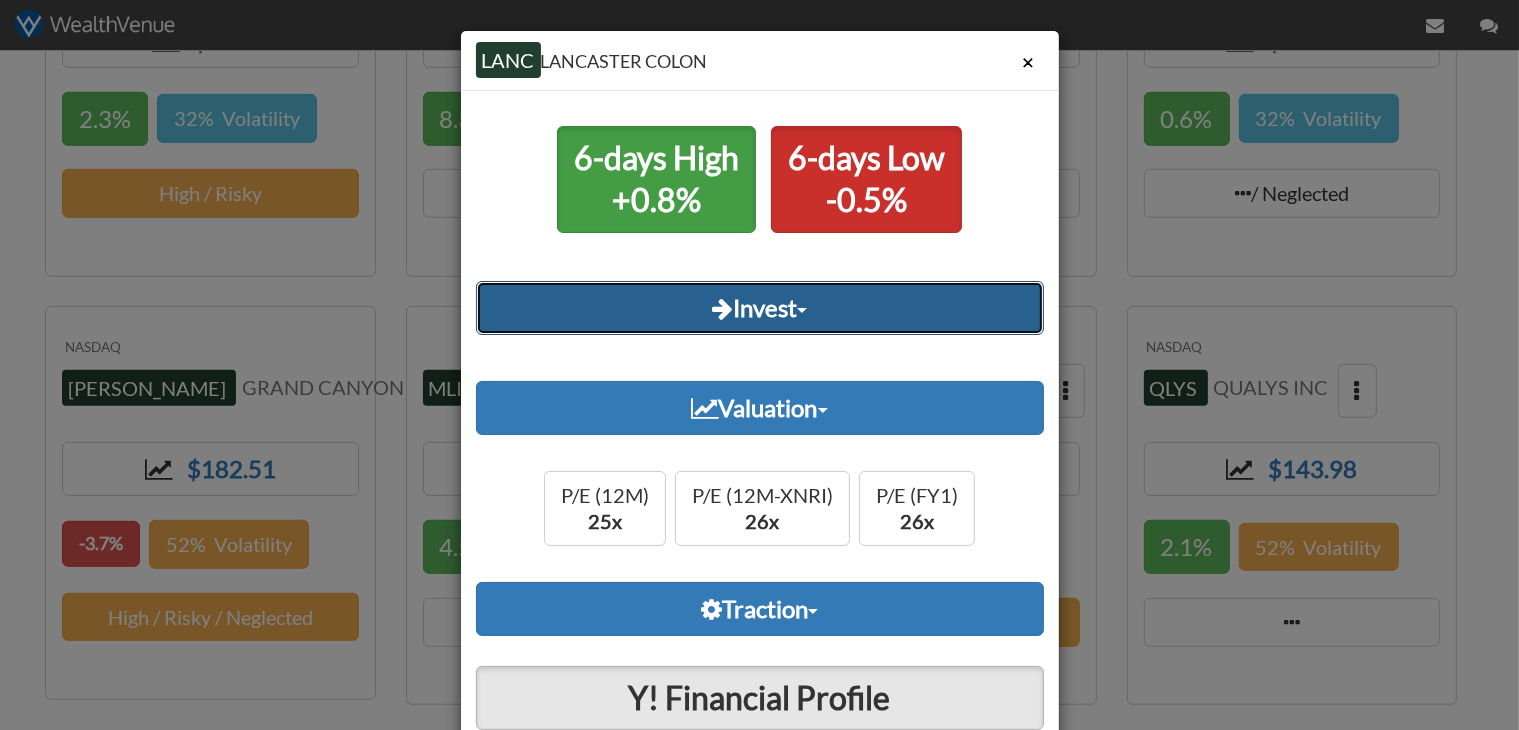 click on "Invest" at bounding box center (760, 308) 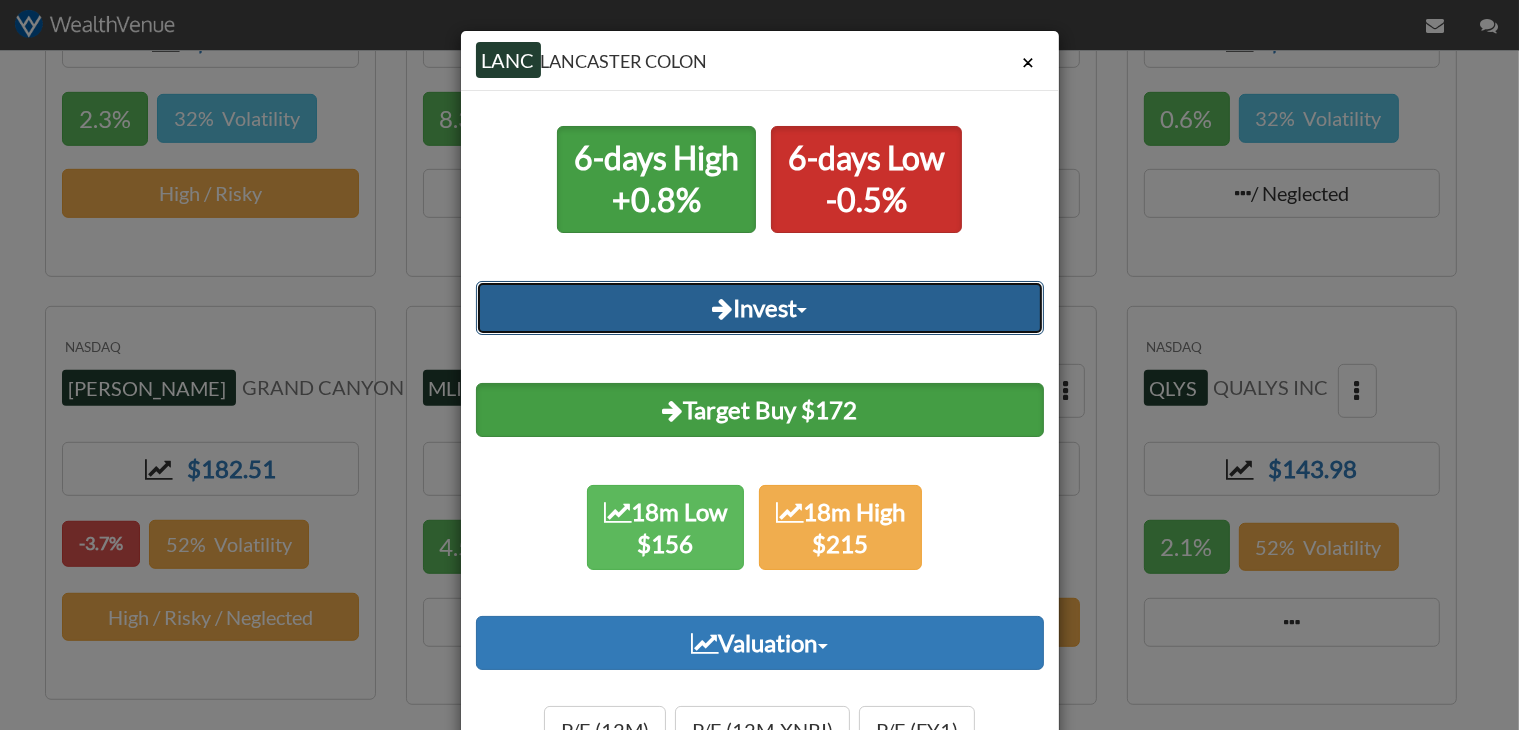 click on "Invest" at bounding box center [760, 308] 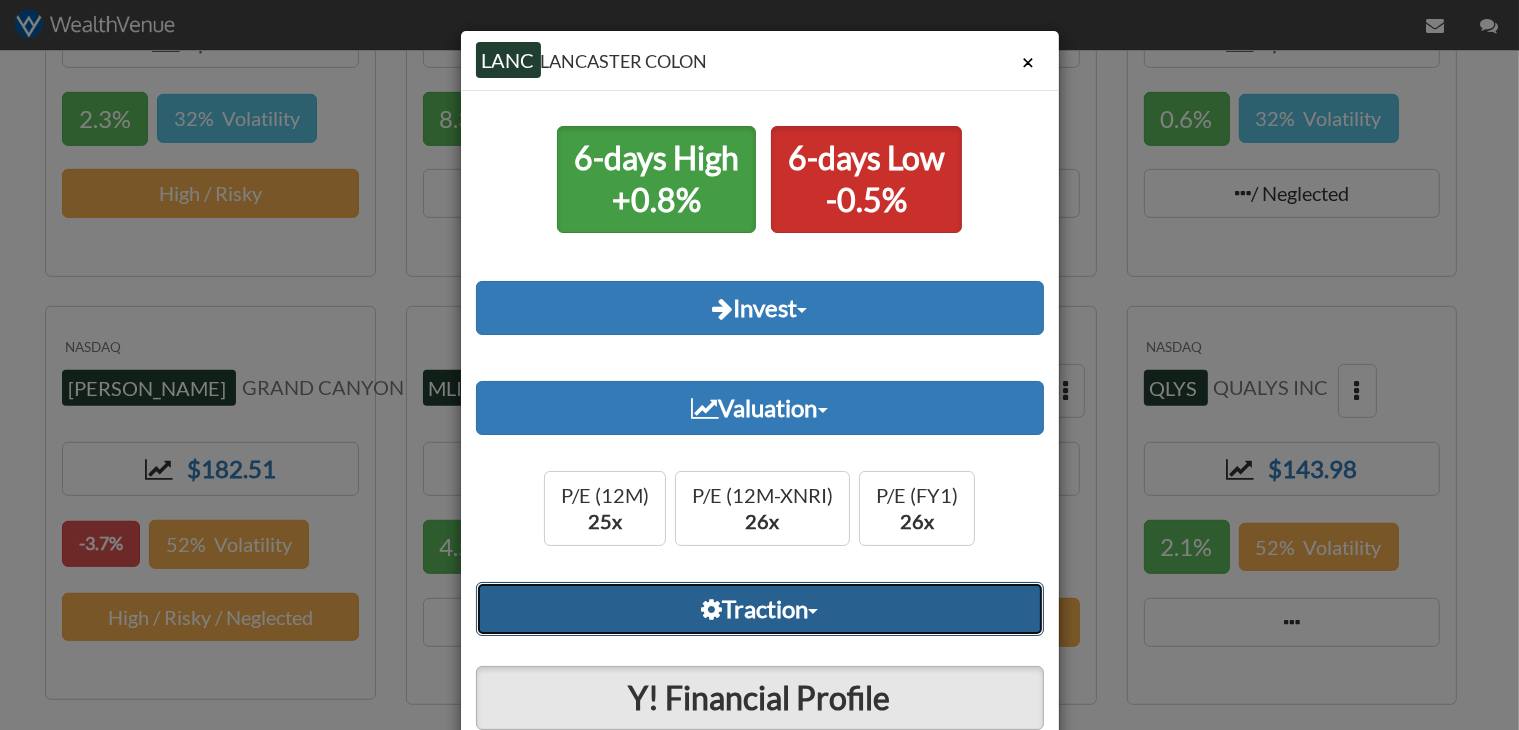 click on "Traction" at bounding box center [760, 609] 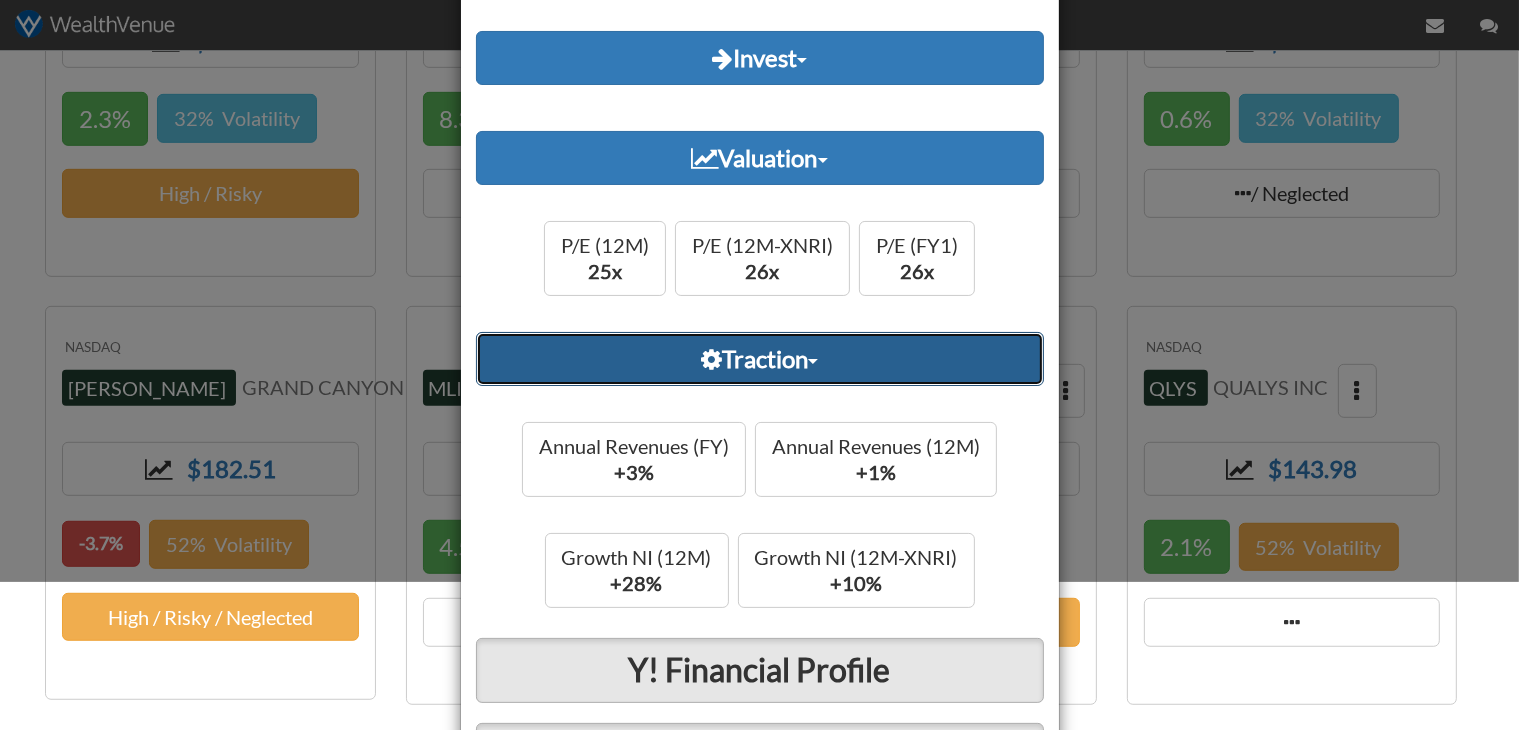 scroll, scrollTop: 288, scrollLeft: 0, axis: vertical 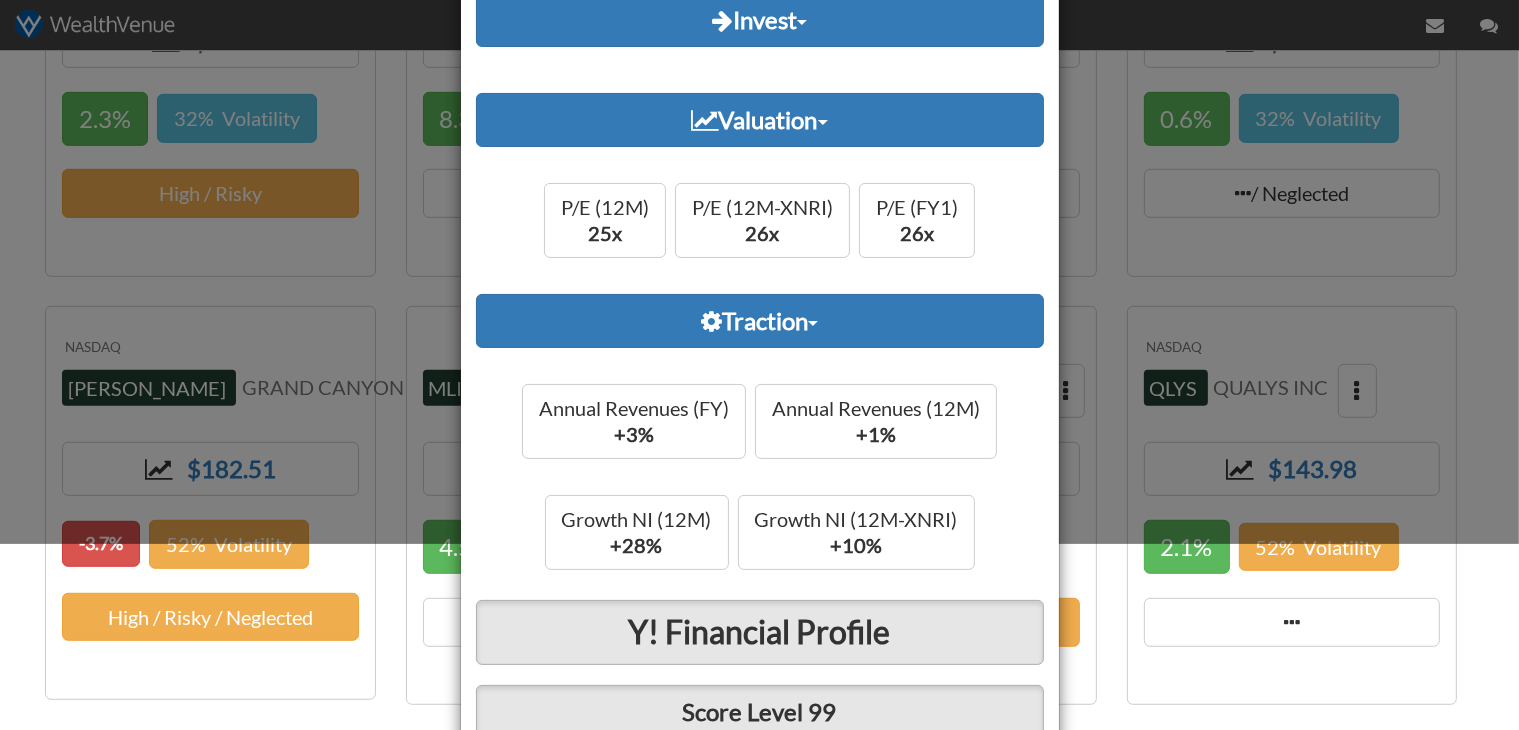 click on "×
LANC    LANCASTER COLON
6-days High  +0.8%     6-days Low  -0.5%
Invest
Target Buy $172
18m Low  $156
18m High  $215
Valuation
P/E (12M) 25x
P/E (12M-XNRI) 26x
P/E (FY1) 26x
Traction
Annual Revenues (FY)    +3%
Annual Revenues (12M)    +1%
Growth NI (12M)    +28%
Growth NI (12M-XNRI)    +10%
Y! Financial Profile
Score Level 99
CLOSE" at bounding box center [759, 365] 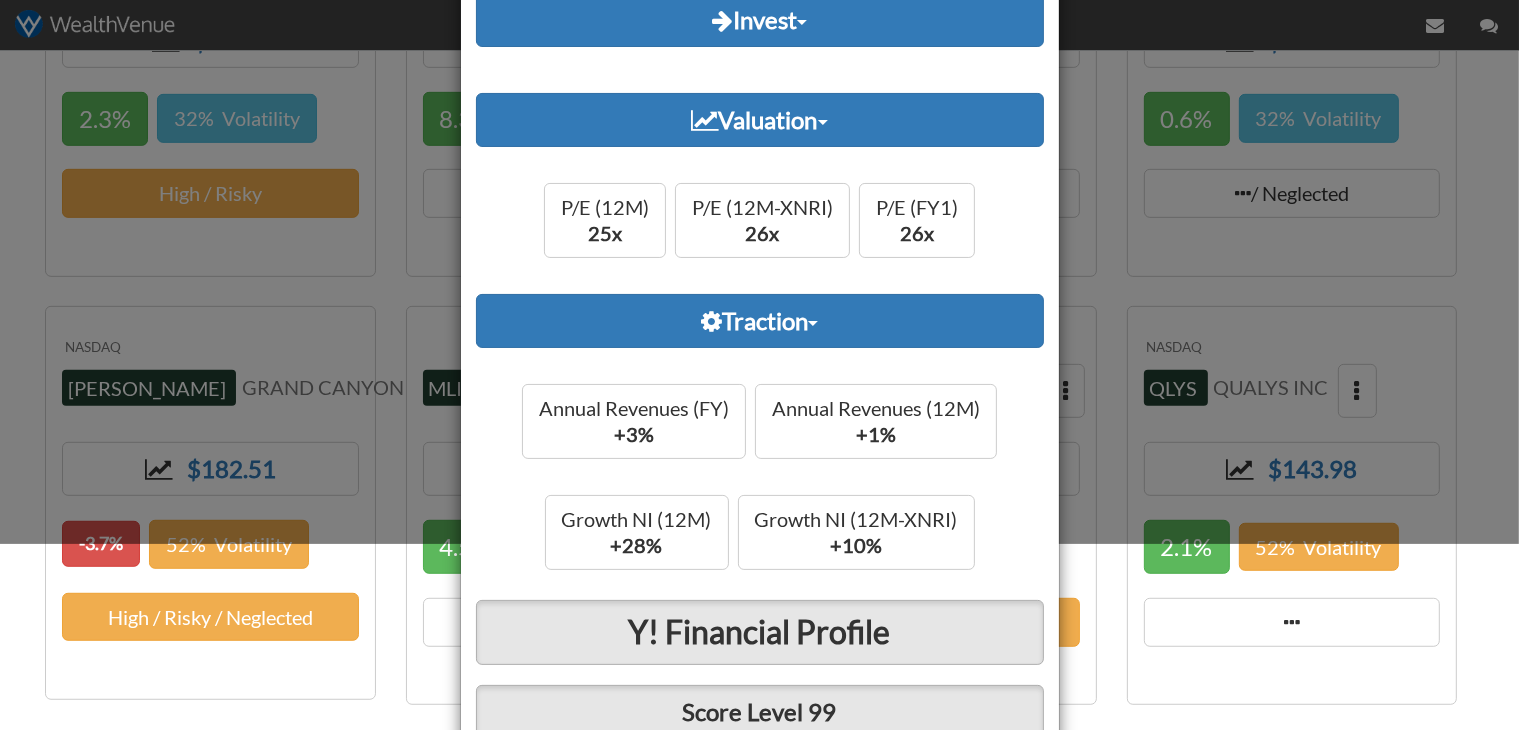 scroll, scrollTop: 434, scrollLeft: 0, axis: vertical 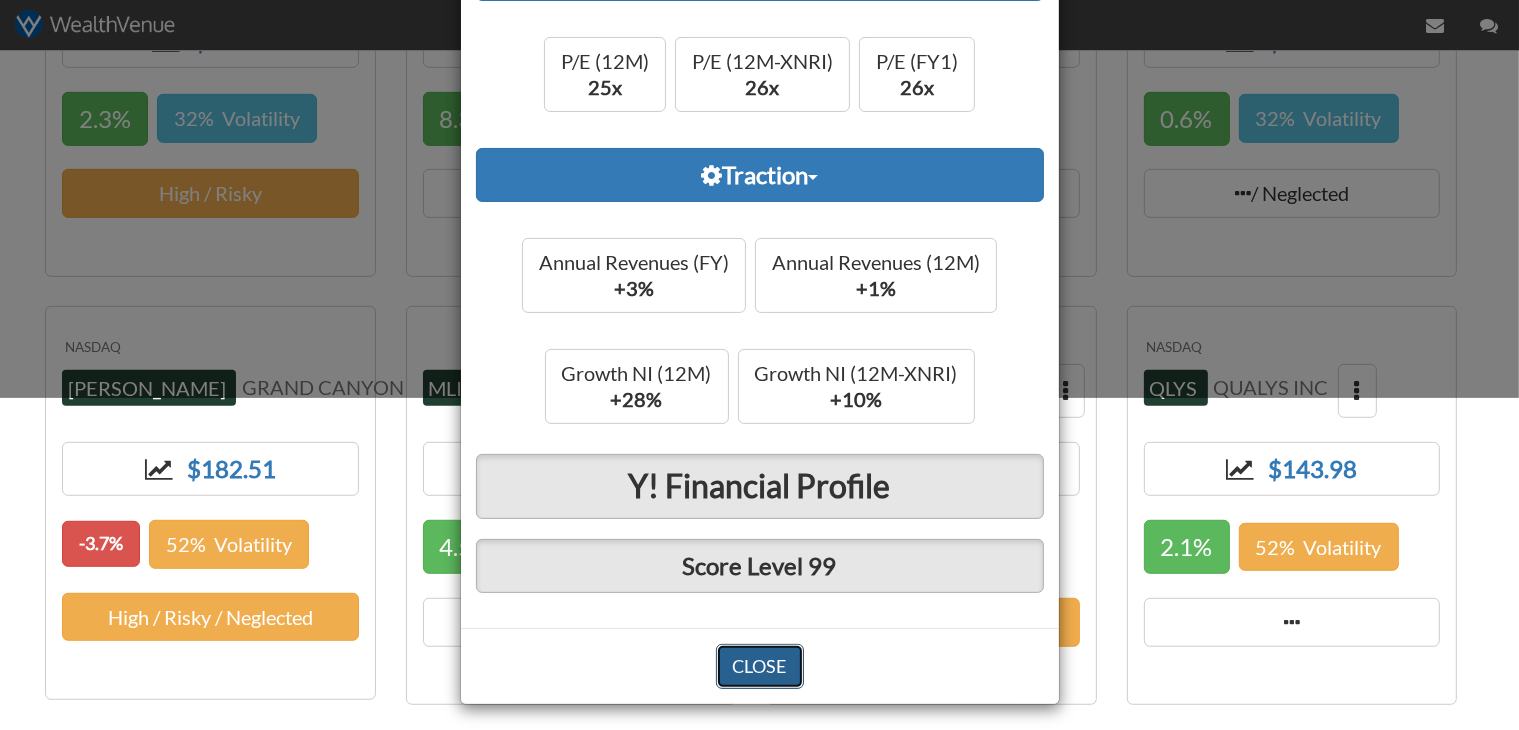 click on "CLOSE" at bounding box center (760, 667) 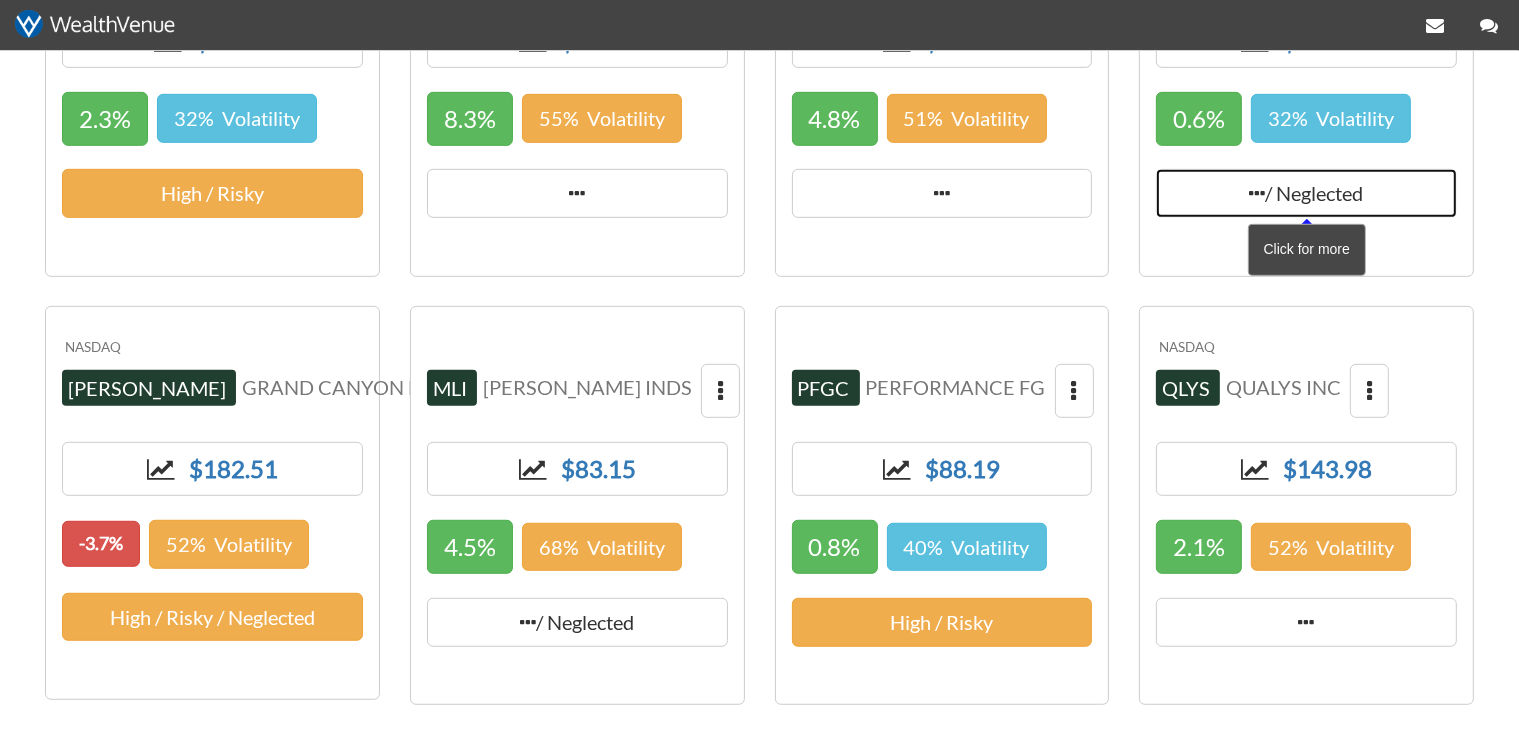 scroll, scrollTop: 1584, scrollLeft: 0, axis: vertical 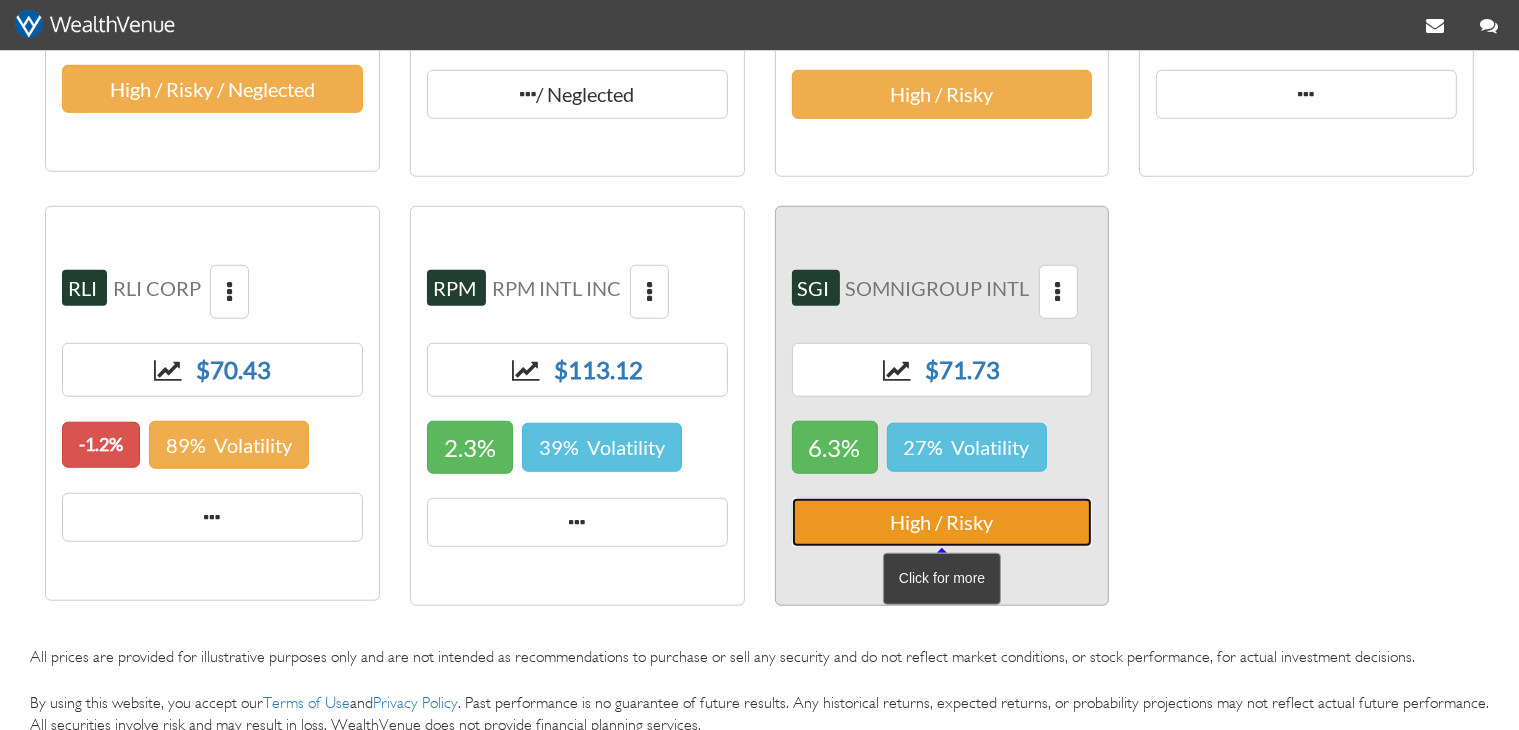click on "High / Risky" at bounding box center [942, 522] 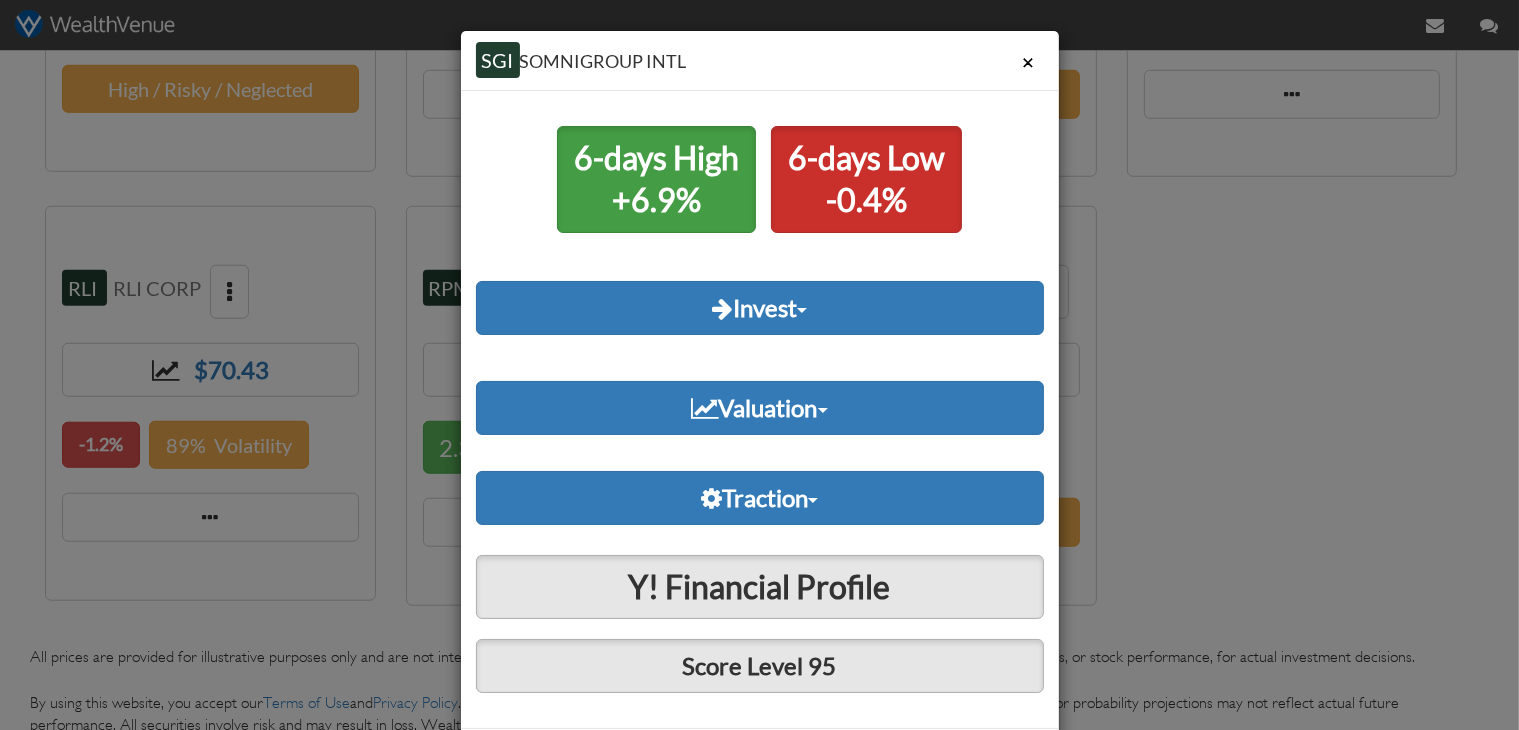 click on "×" at bounding box center [1029, 62] 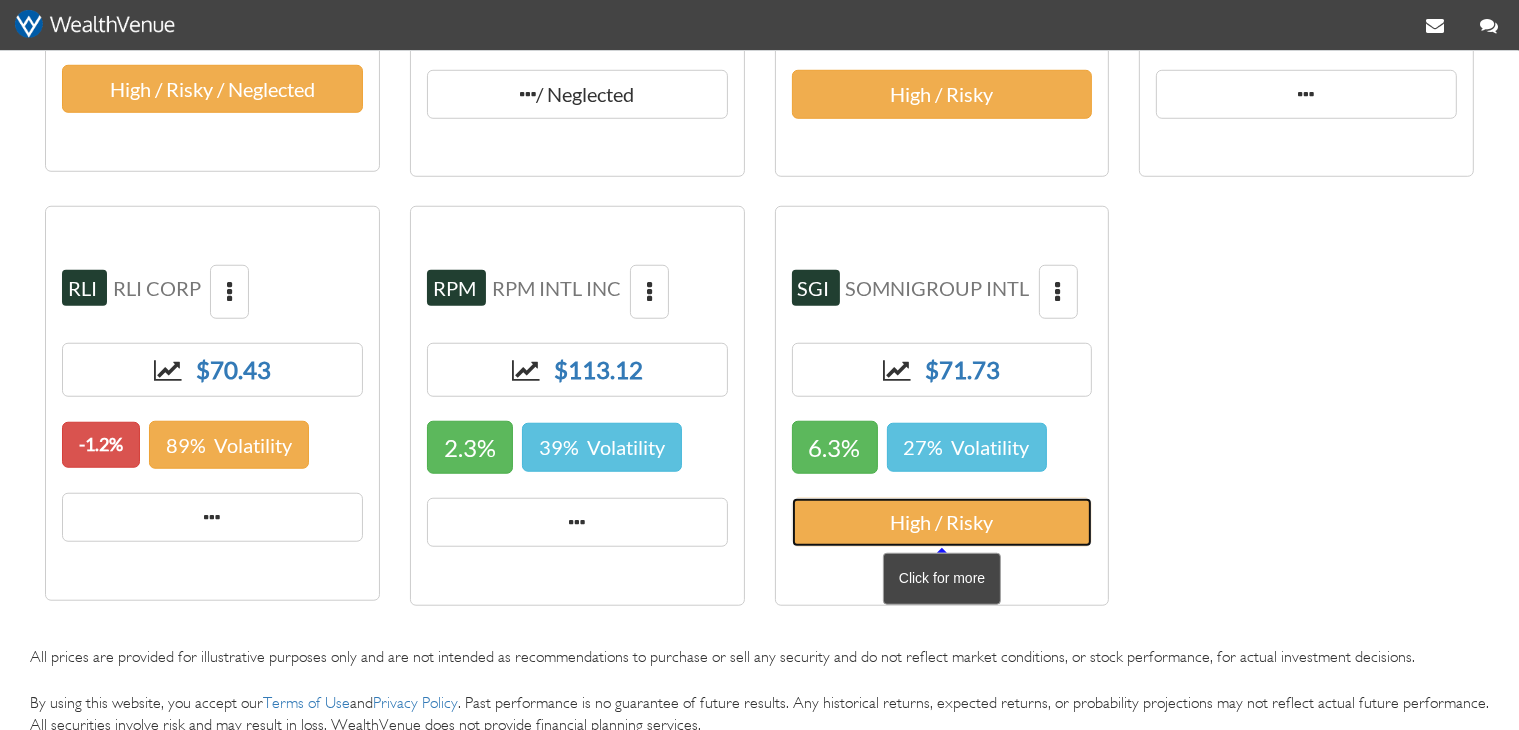 scroll, scrollTop: 0, scrollLeft: 0, axis: both 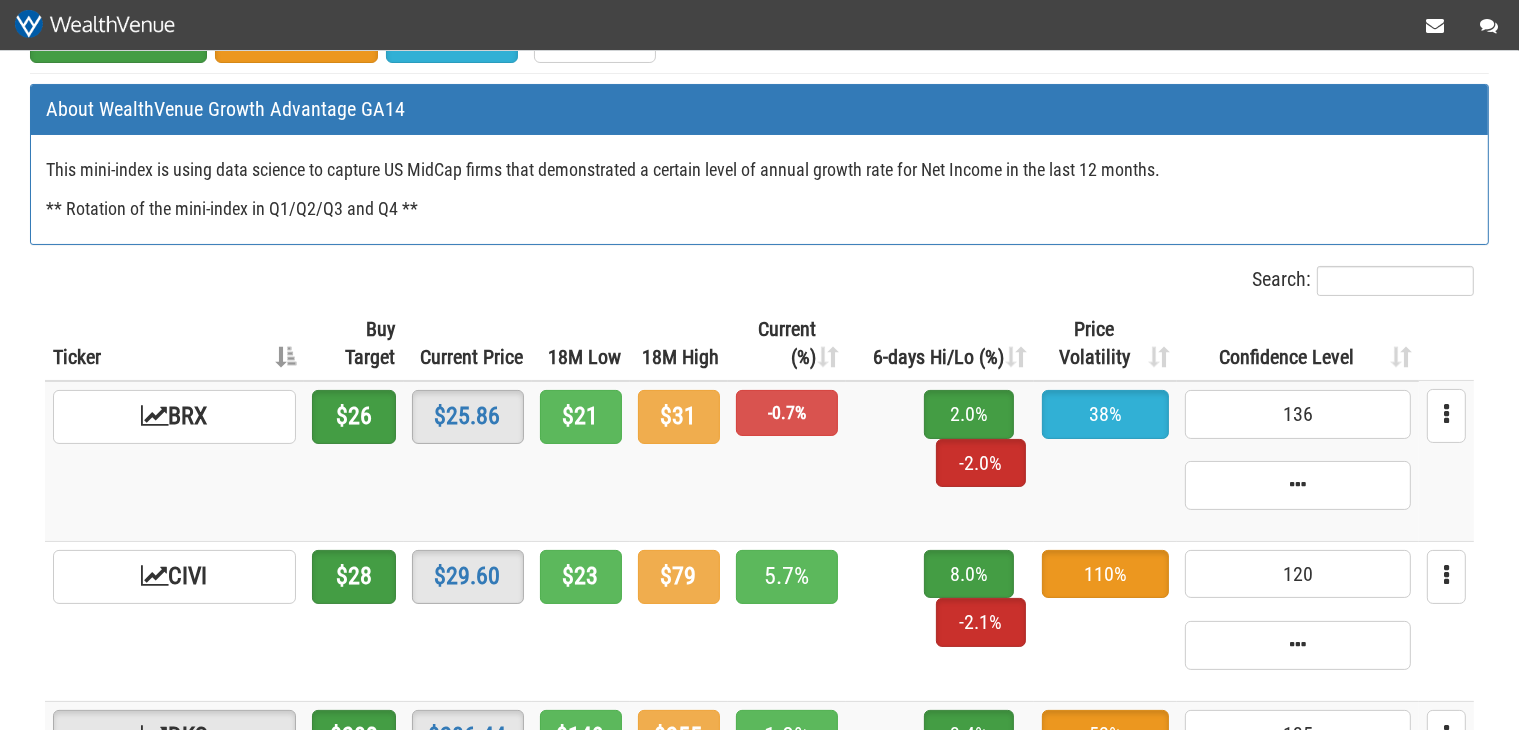 click on "Current (%)" at bounding box center [787, 344] 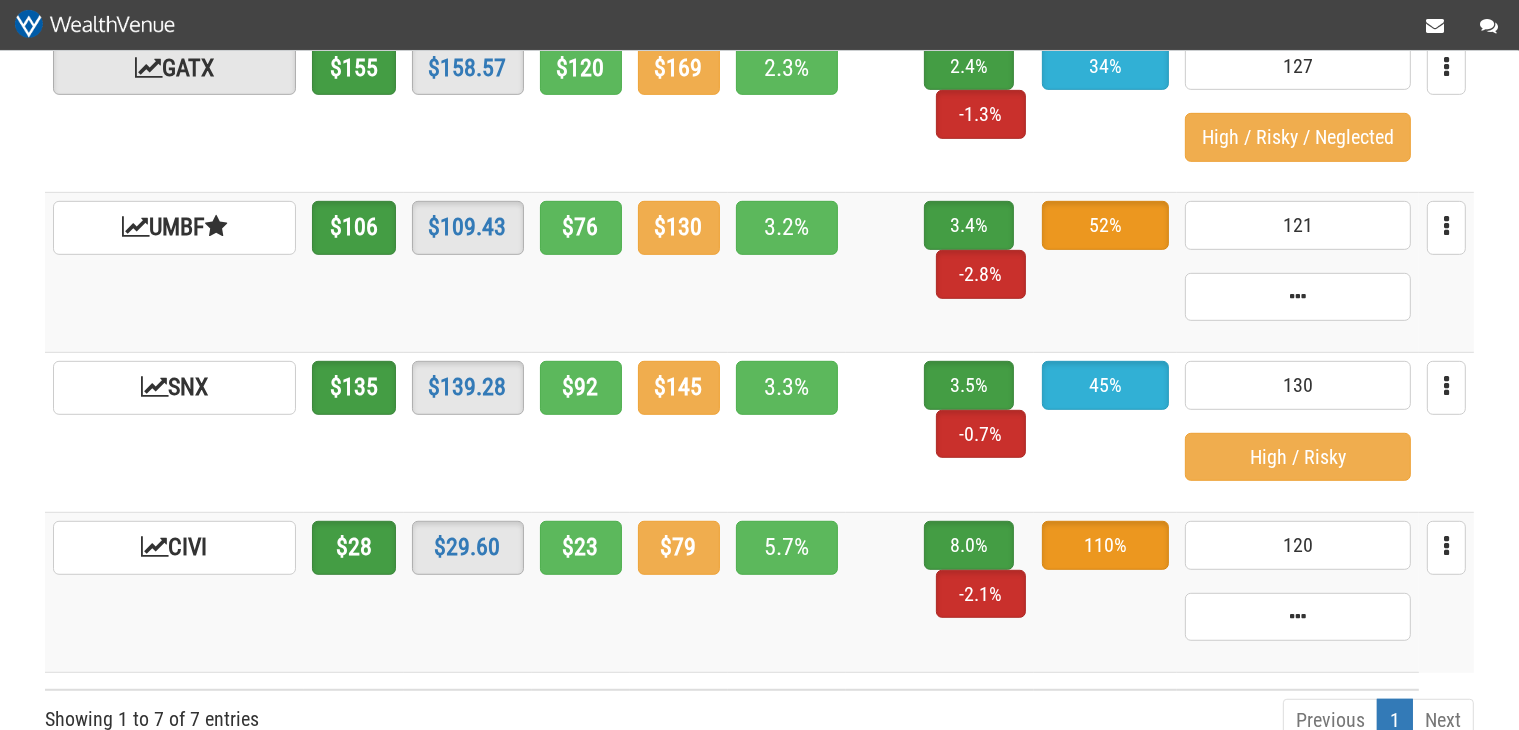 scroll, scrollTop: 1056, scrollLeft: 0, axis: vertical 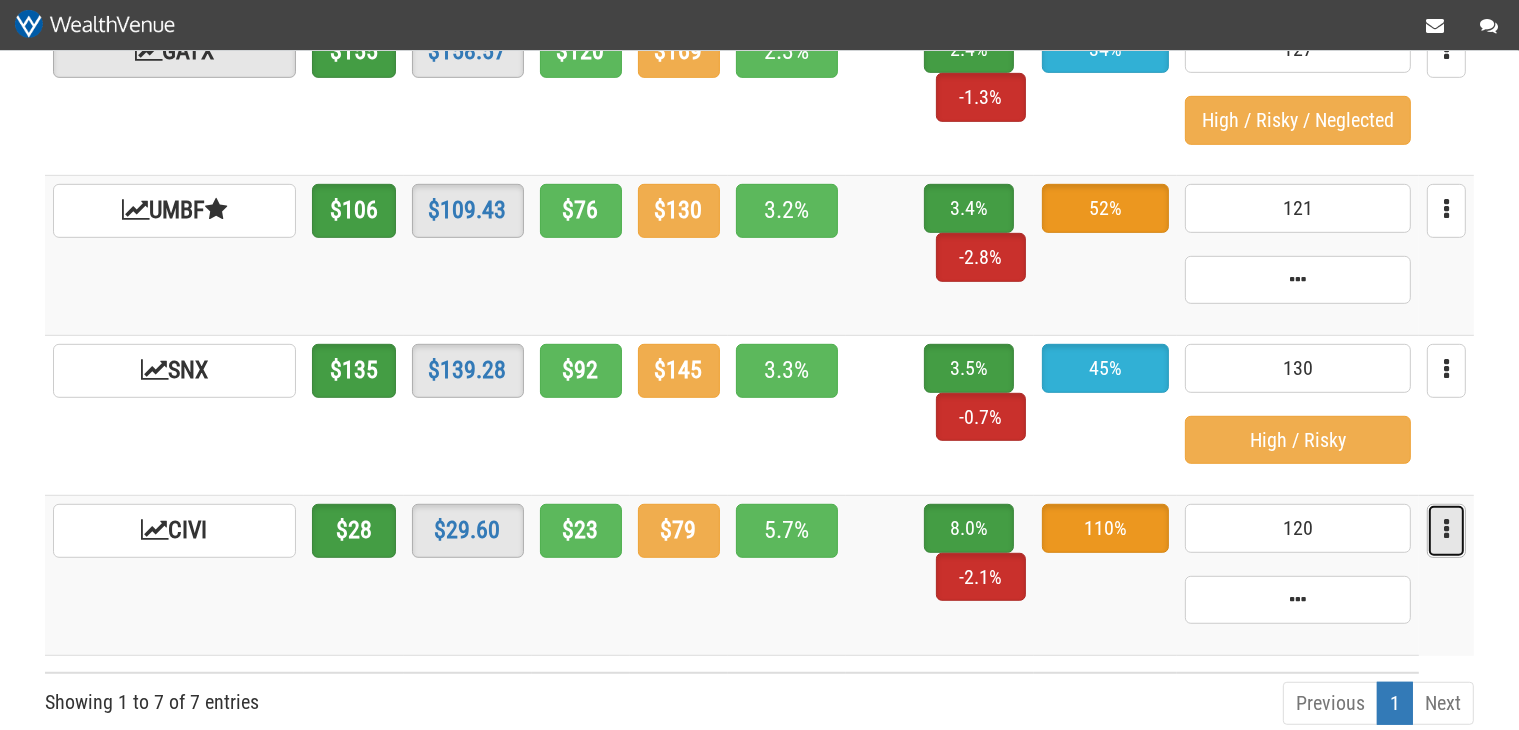 click at bounding box center (1446, 531) 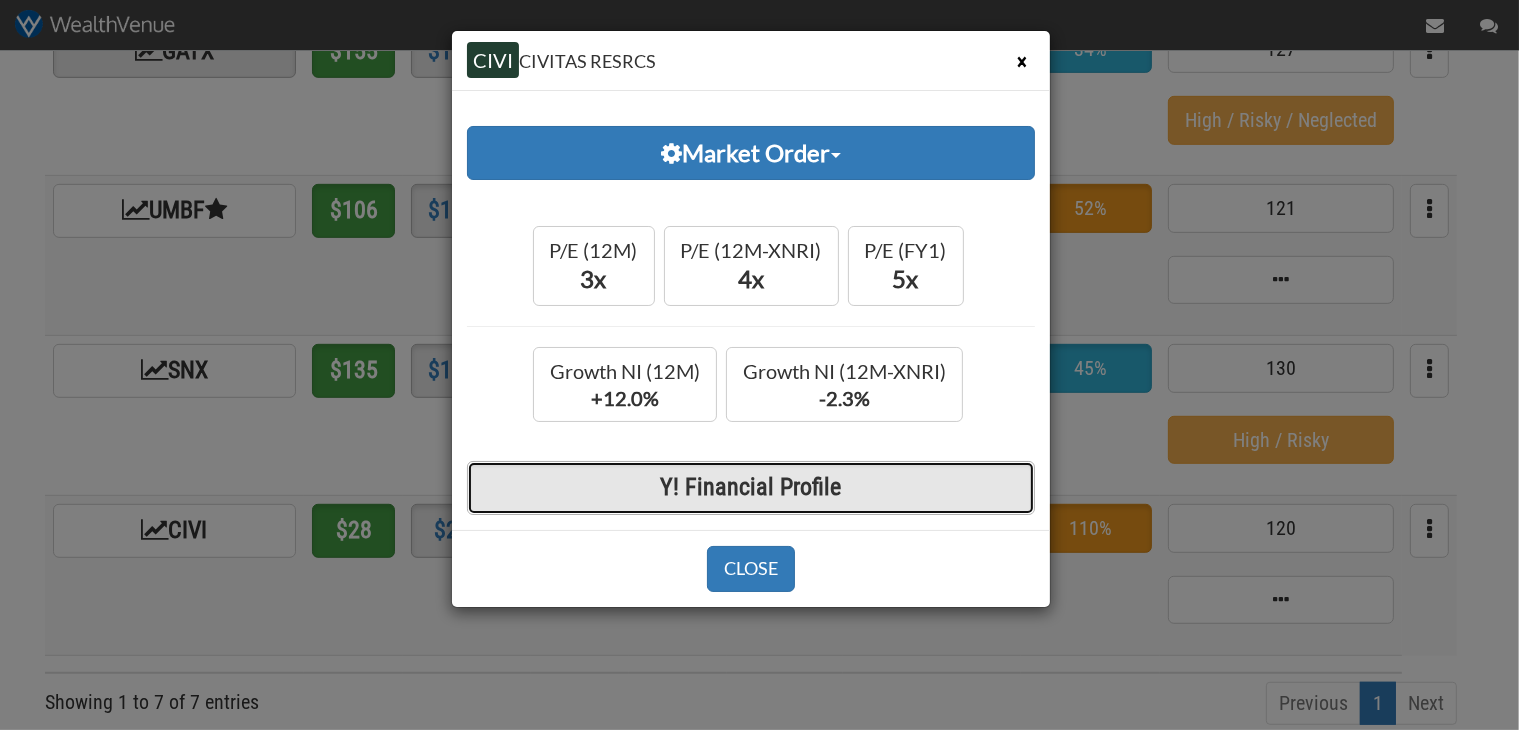 click on "Y! Financial Profile" at bounding box center (751, 488) 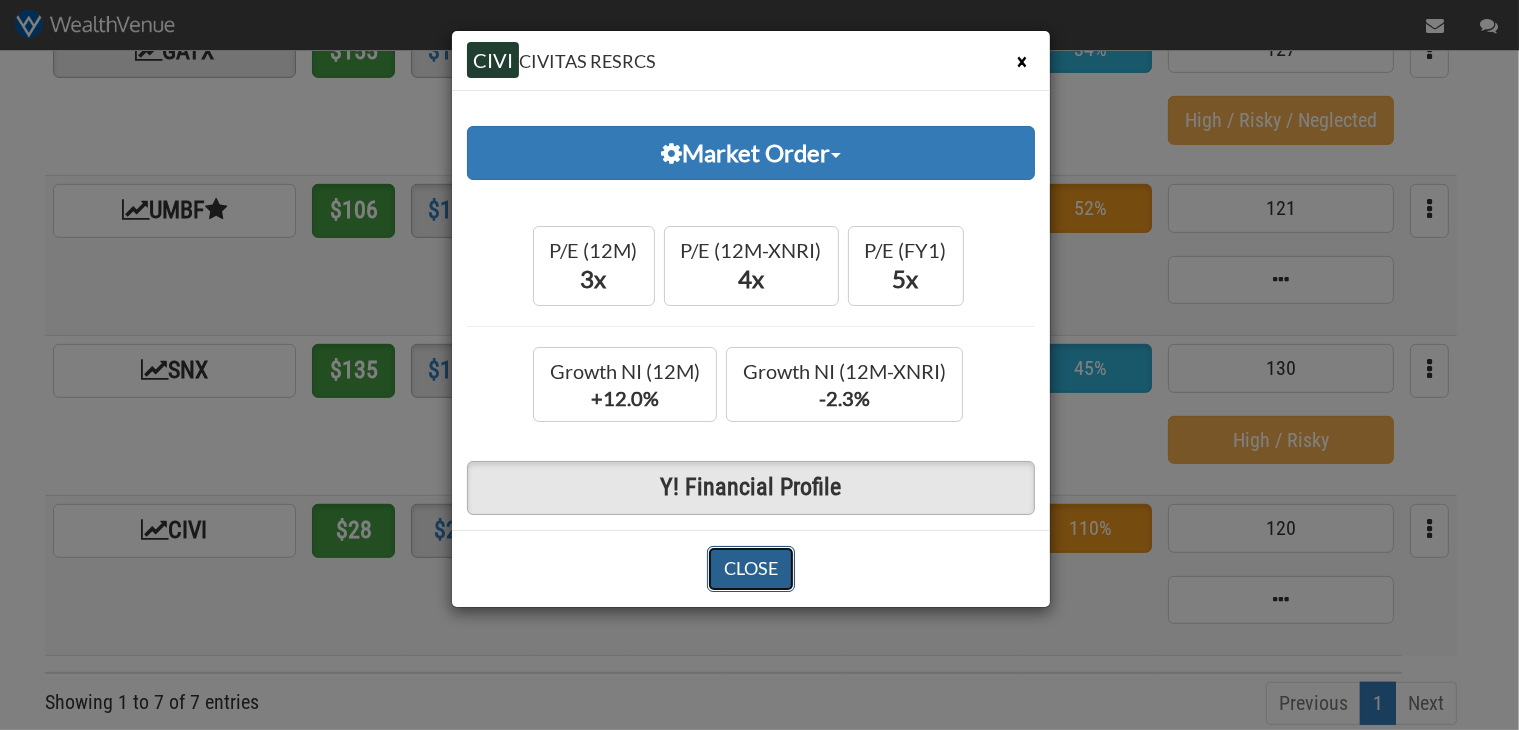click on "CLOSE" at bounding box center (751, 569) 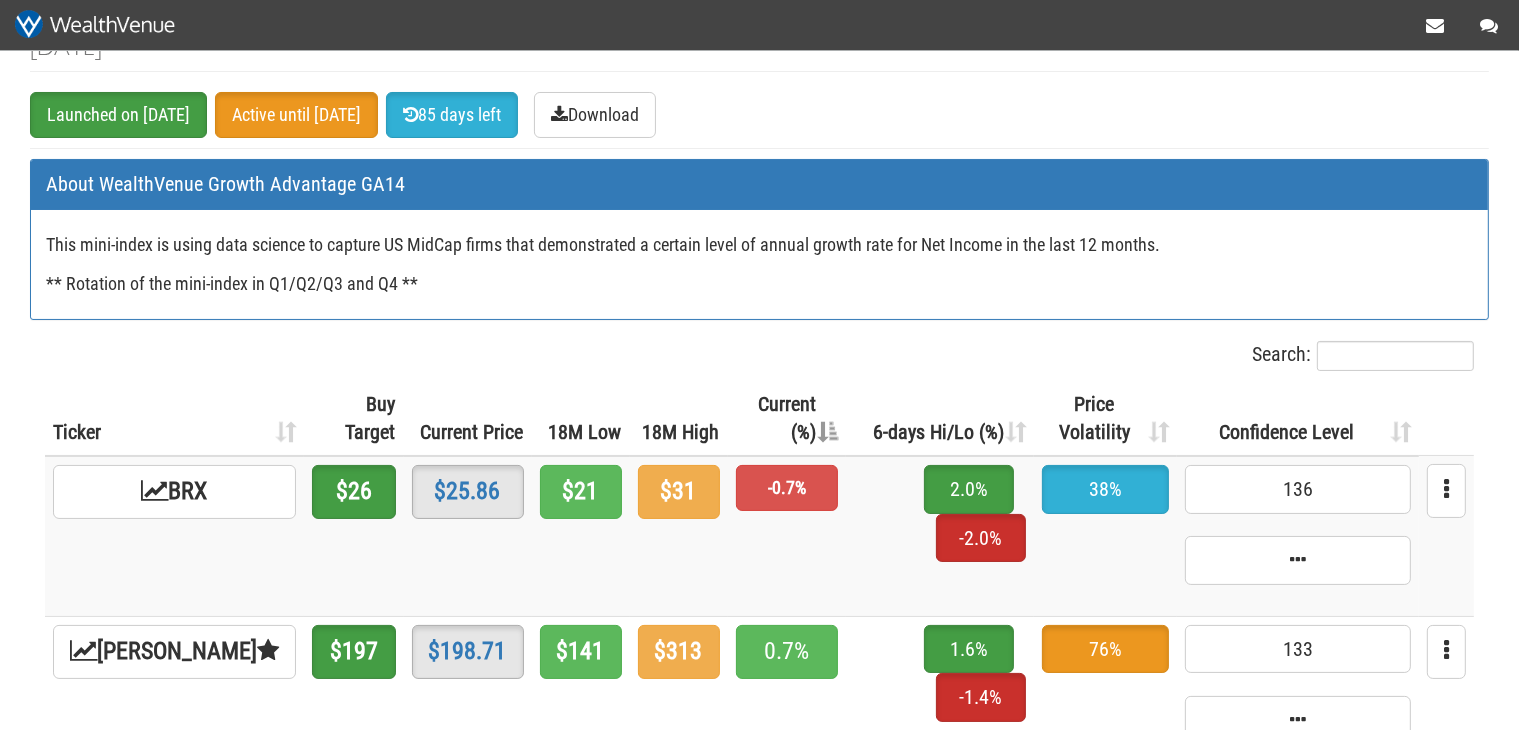 scroll, scrollTop: 105, scrollLeft: 0, axis: vertical 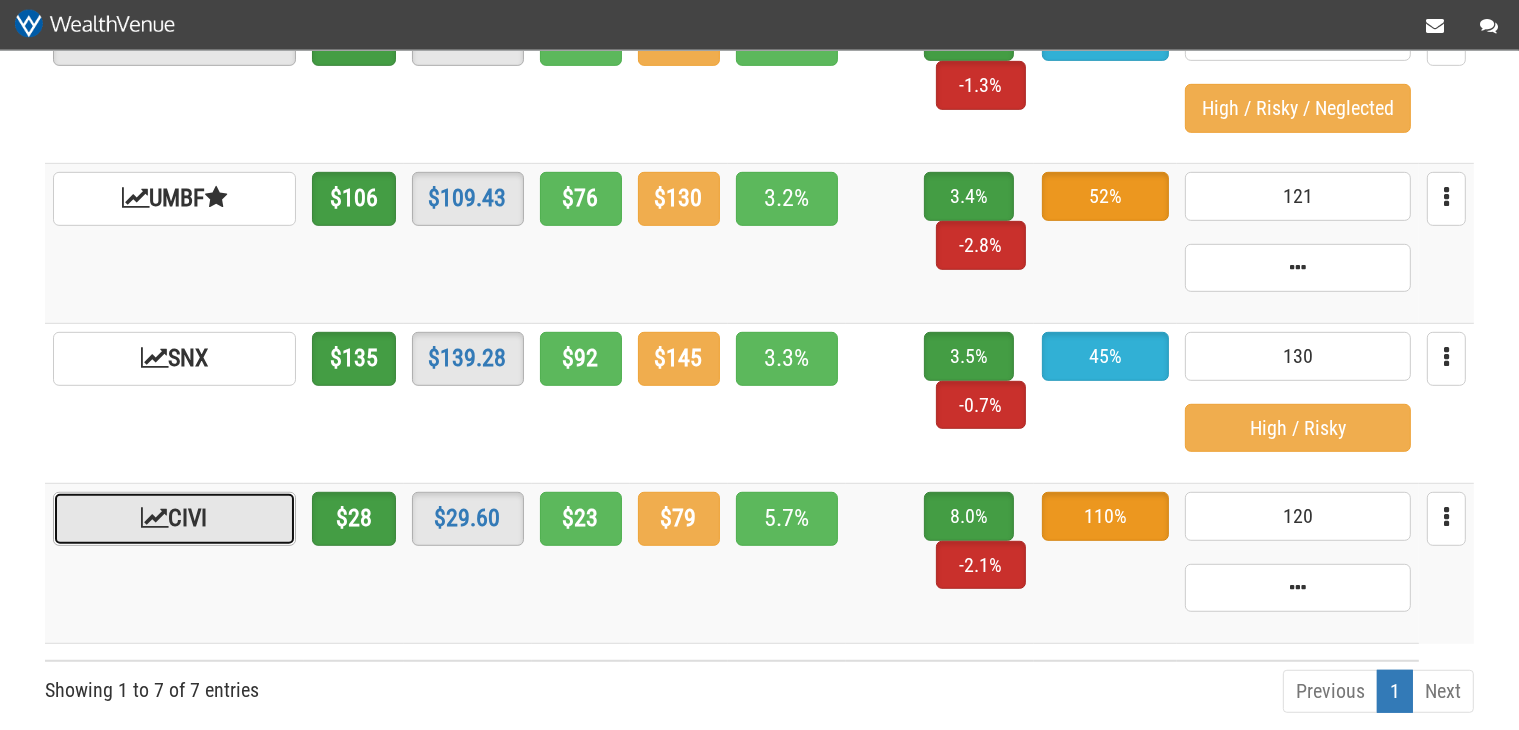 click on "CIVI" at bounding box center [174, 519] 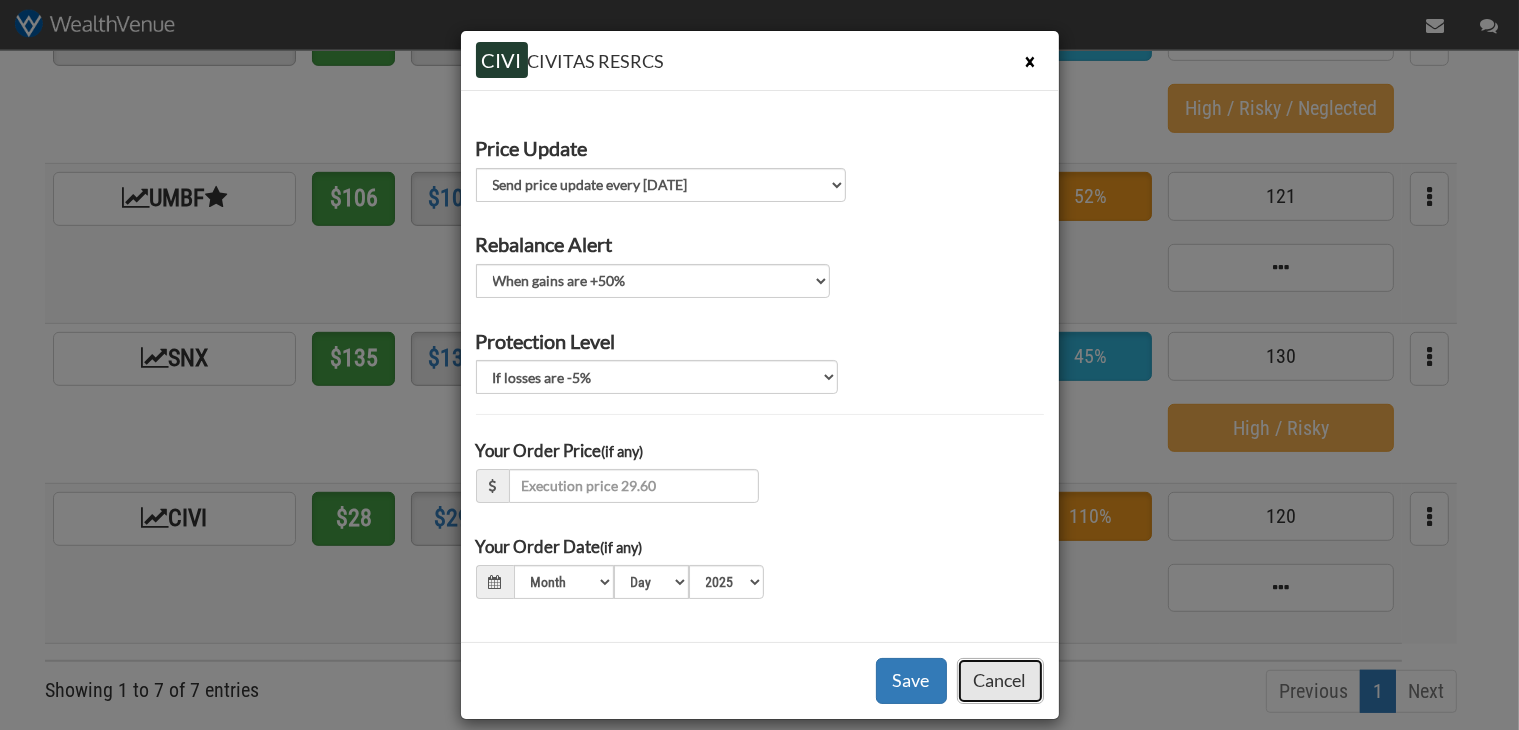 click on "Cancel" at bounding box center (1000, 681) 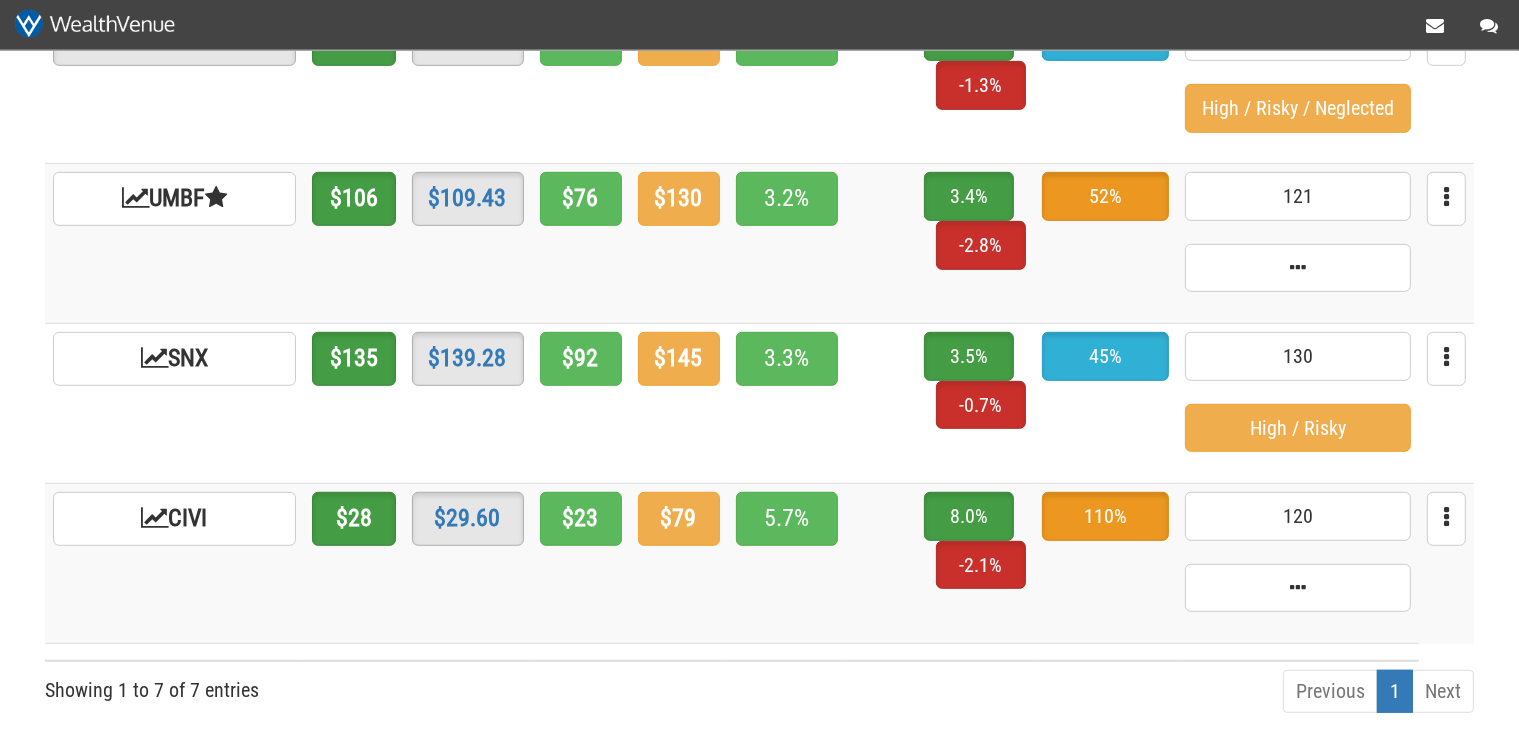 click on "$28" at bounding box center (354, 519) 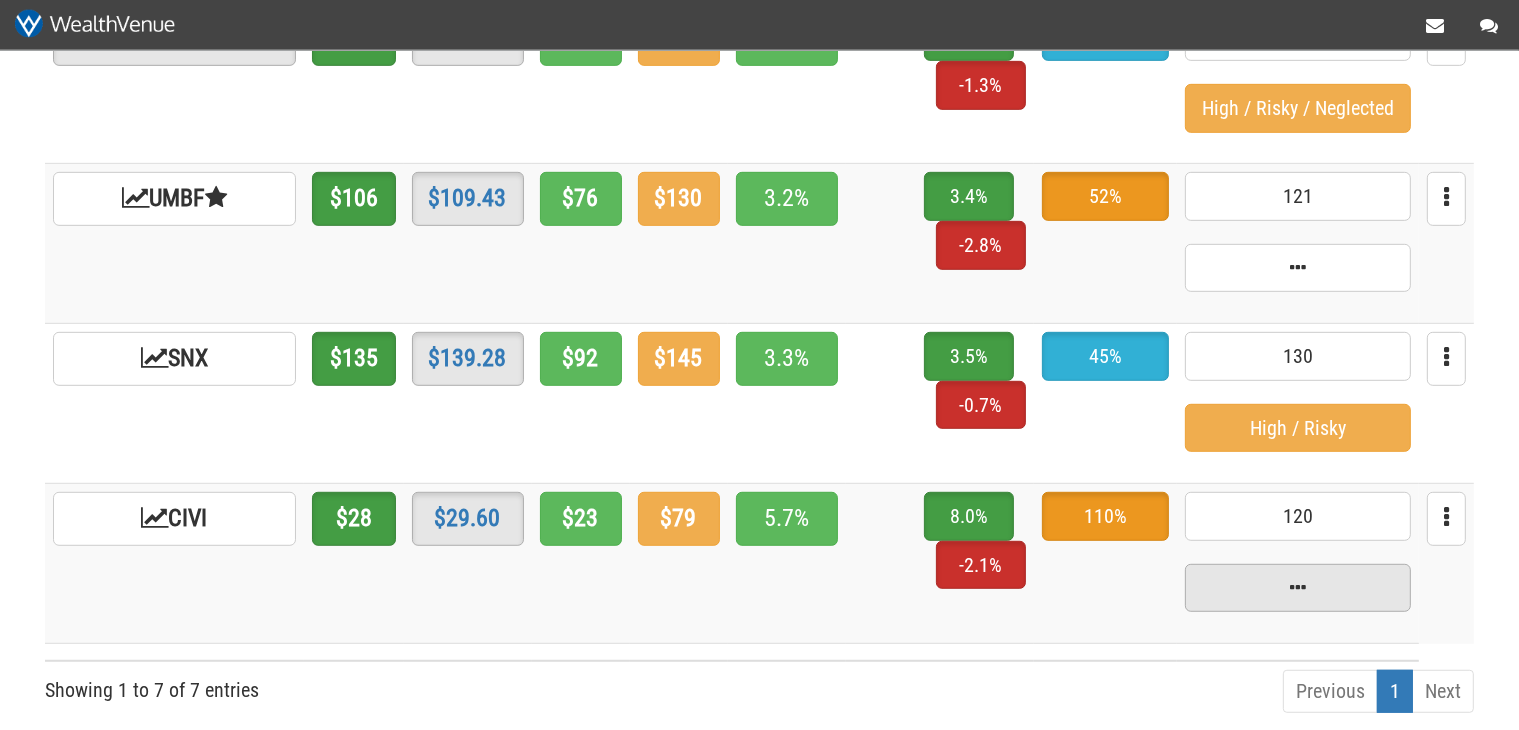 click at bounding box center (1298, 588) 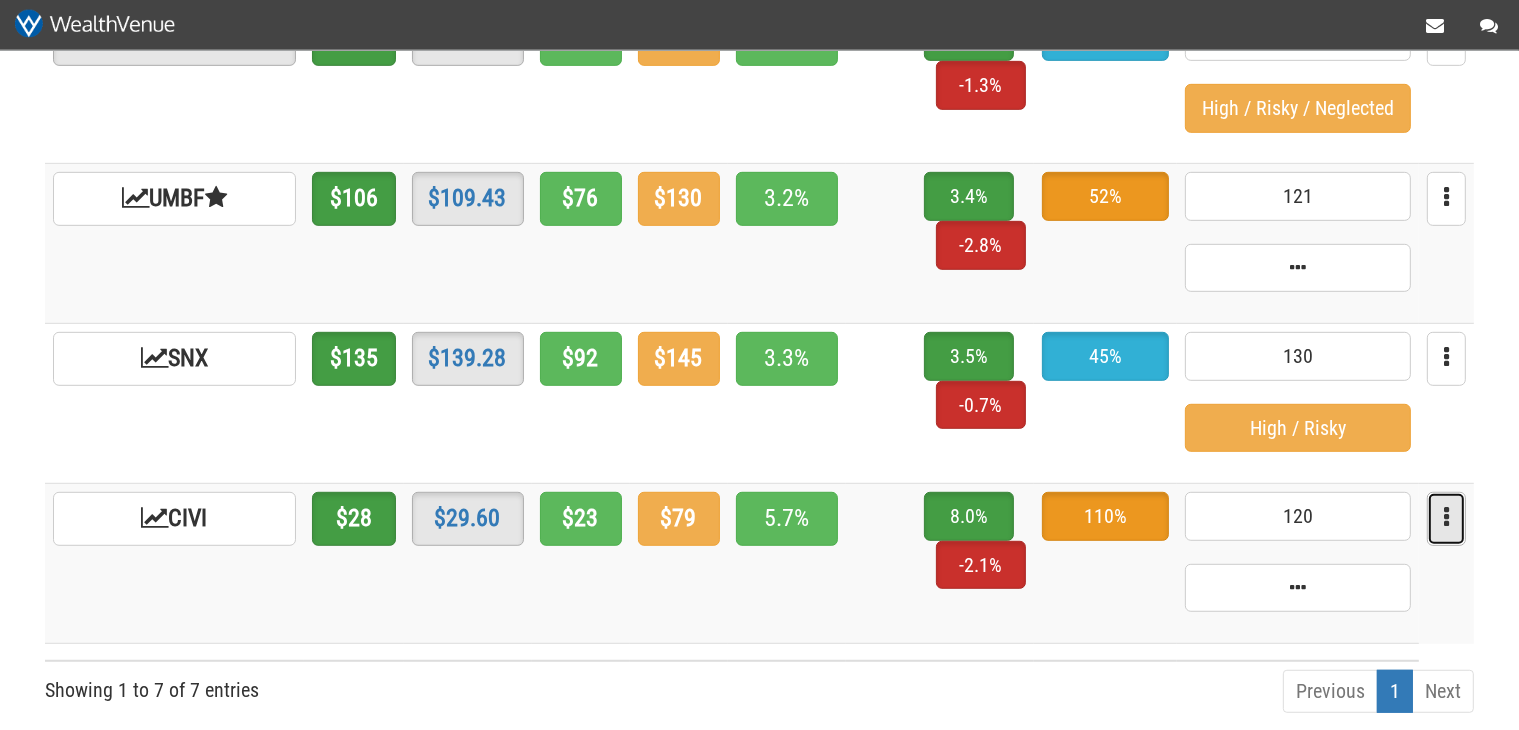 click at bounding box center [1446, 519] 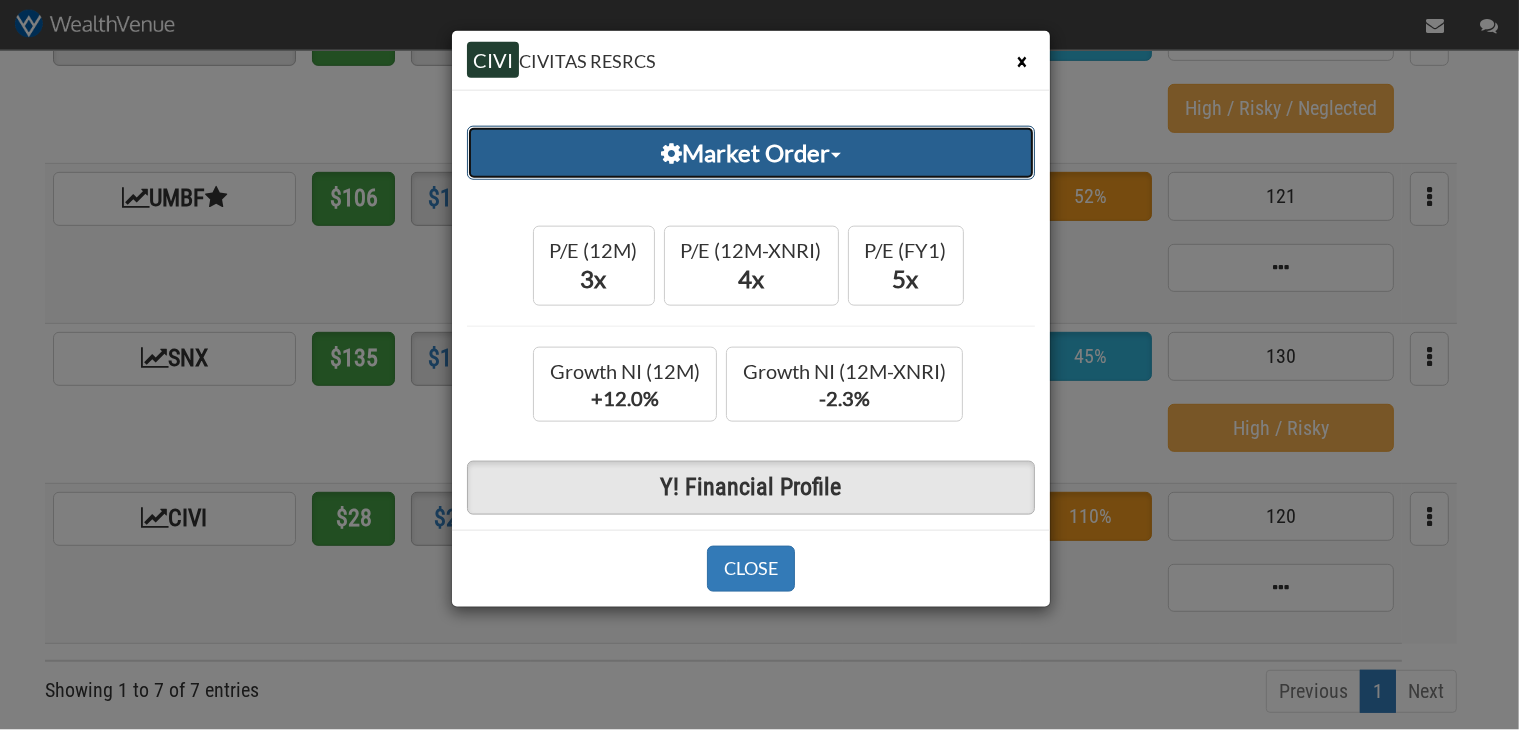 click on "Market Order" at bounding box center (751, 153) 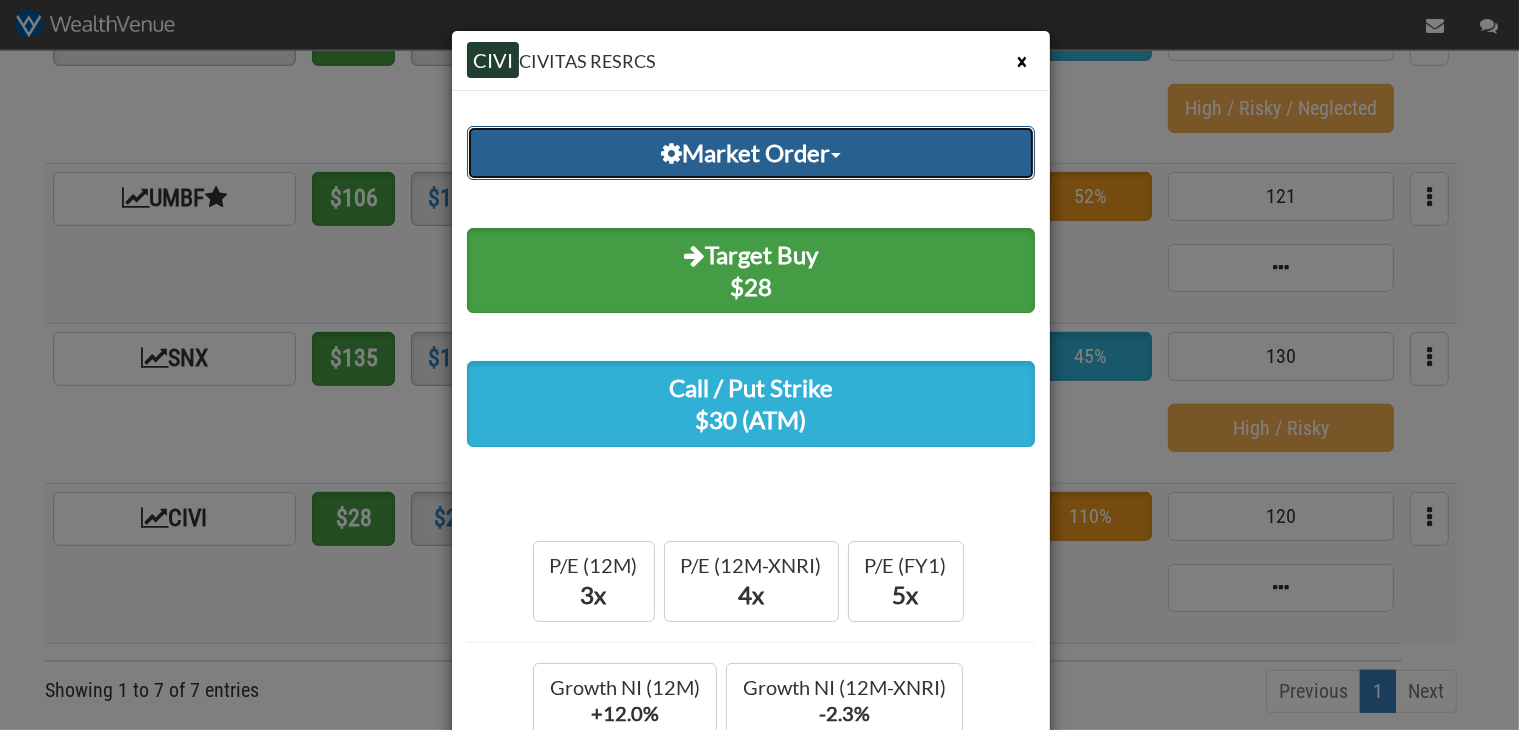 click on "Market Order" at bounding box center [751, 153] 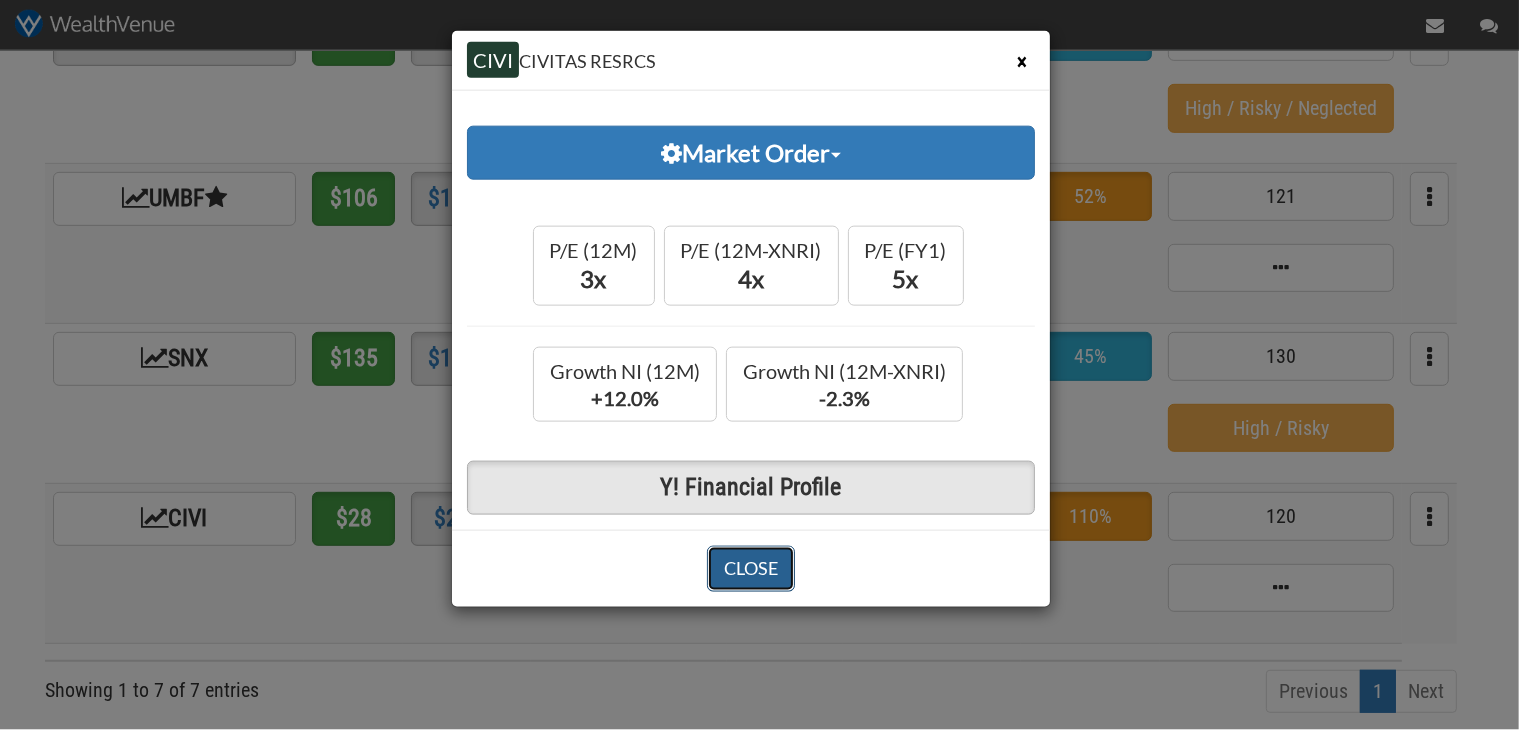 click on "CLOSE" at bounding box center (751, 569) 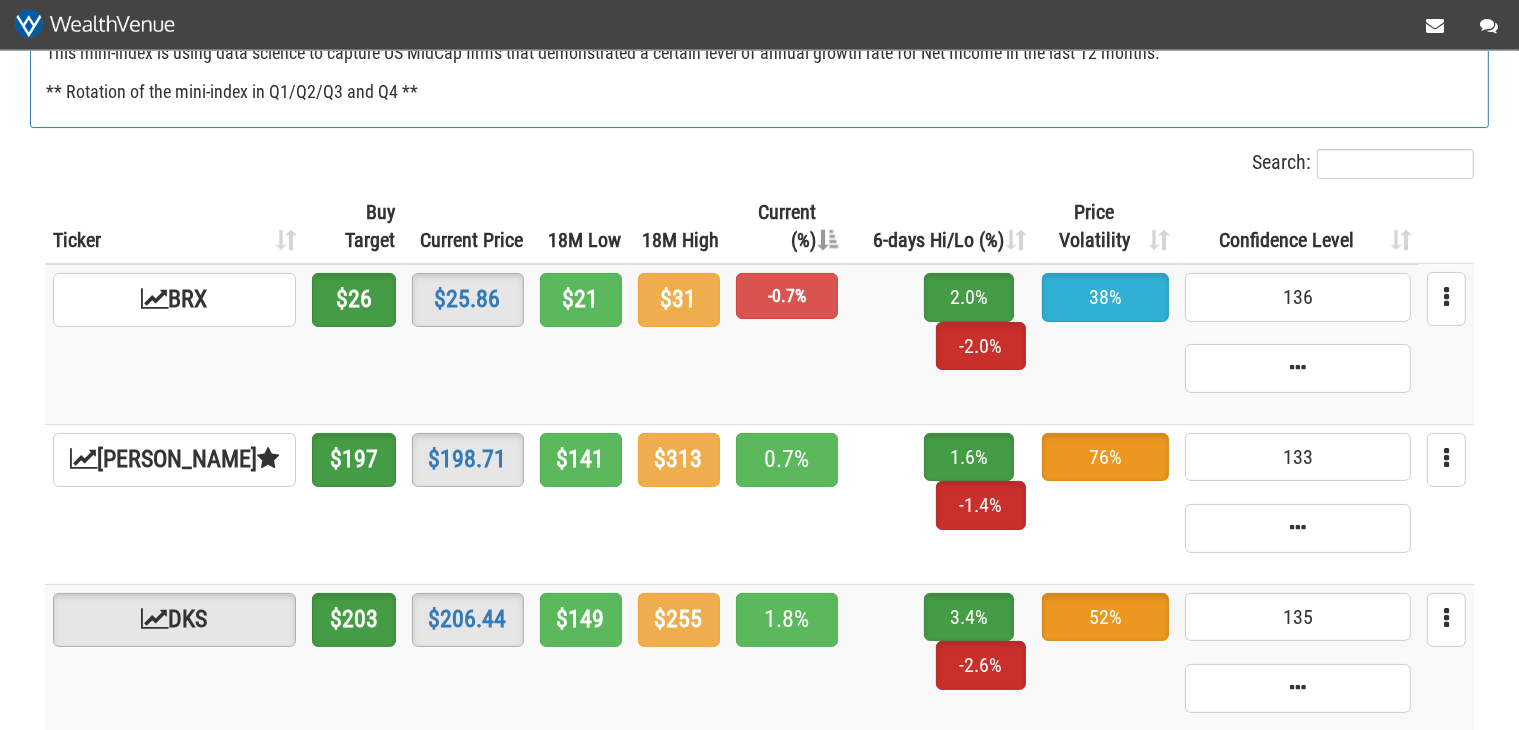 scroll, scrollTop: 0, scrollLeft: 0, axis: both 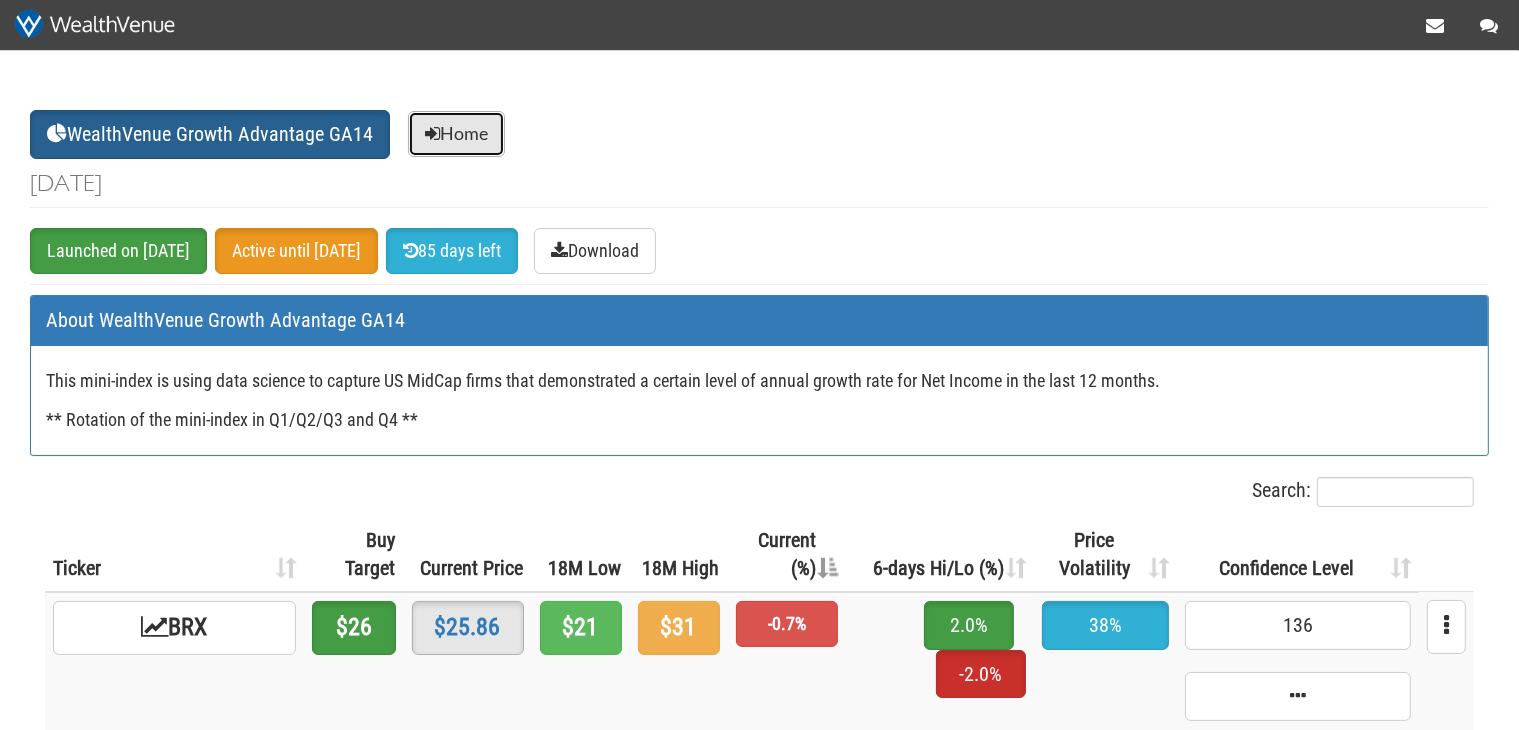 click on "Home" at bounding box center (456, 134) 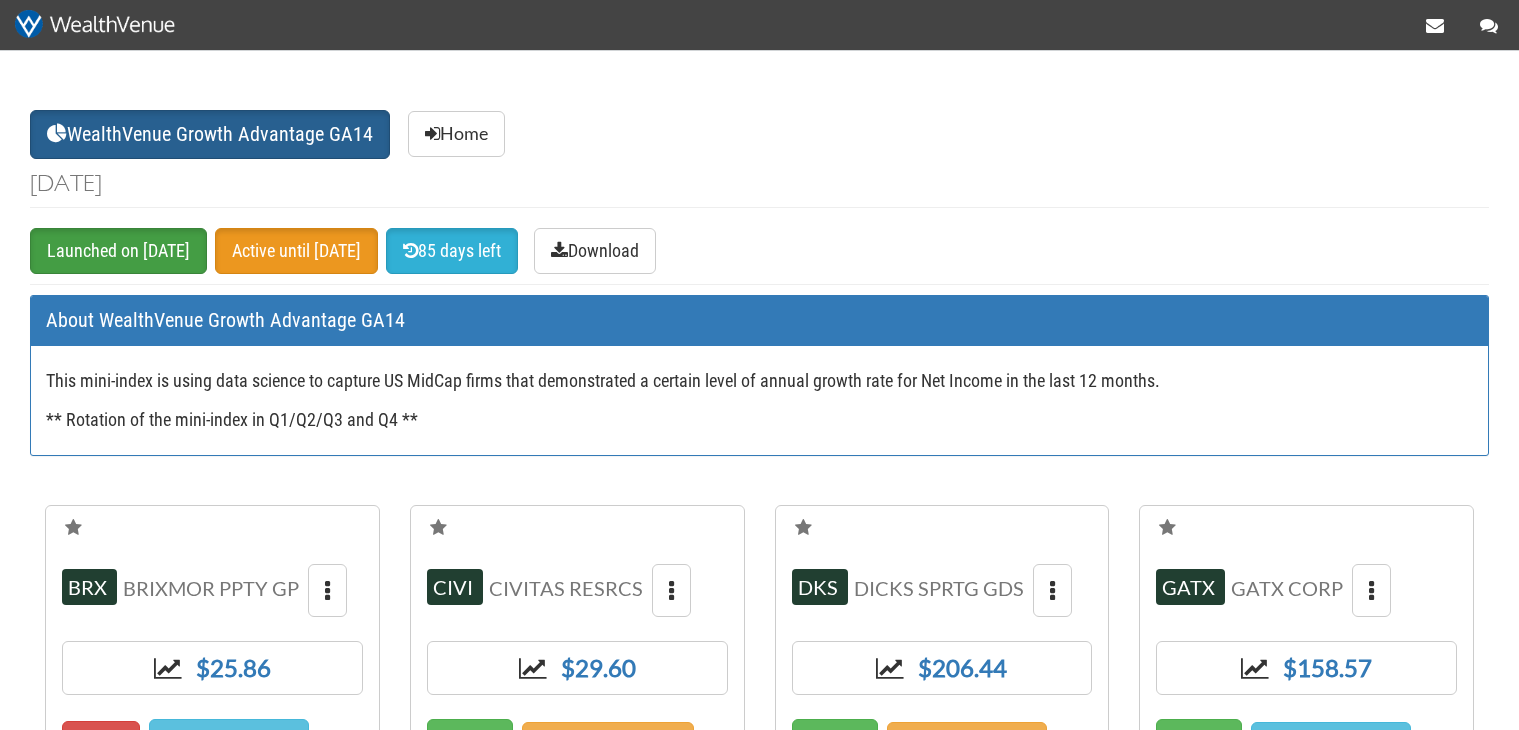 scroll, scrollTop: 0, scrollLeft: 0, axis: both 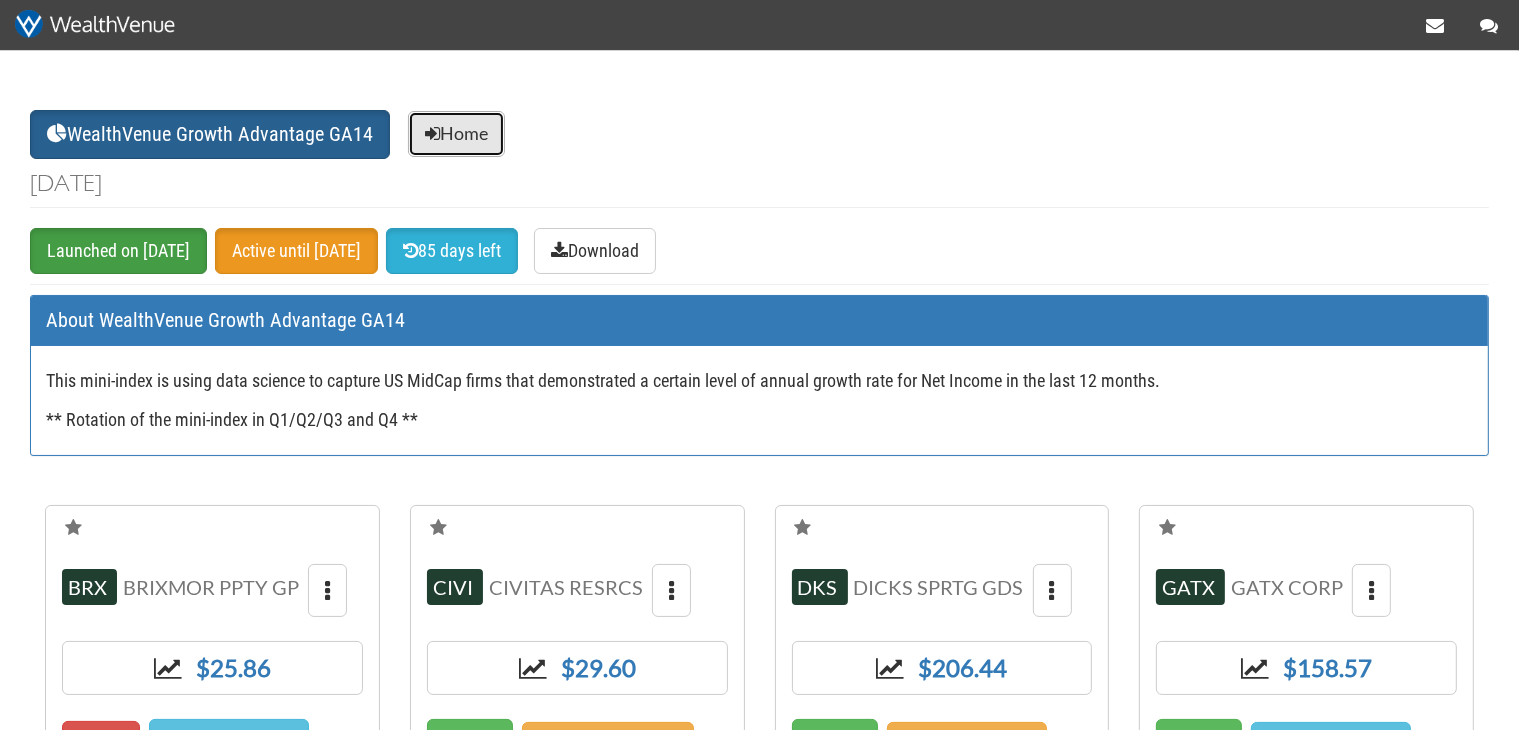 click on "Home" at bounding box center (456, 134) 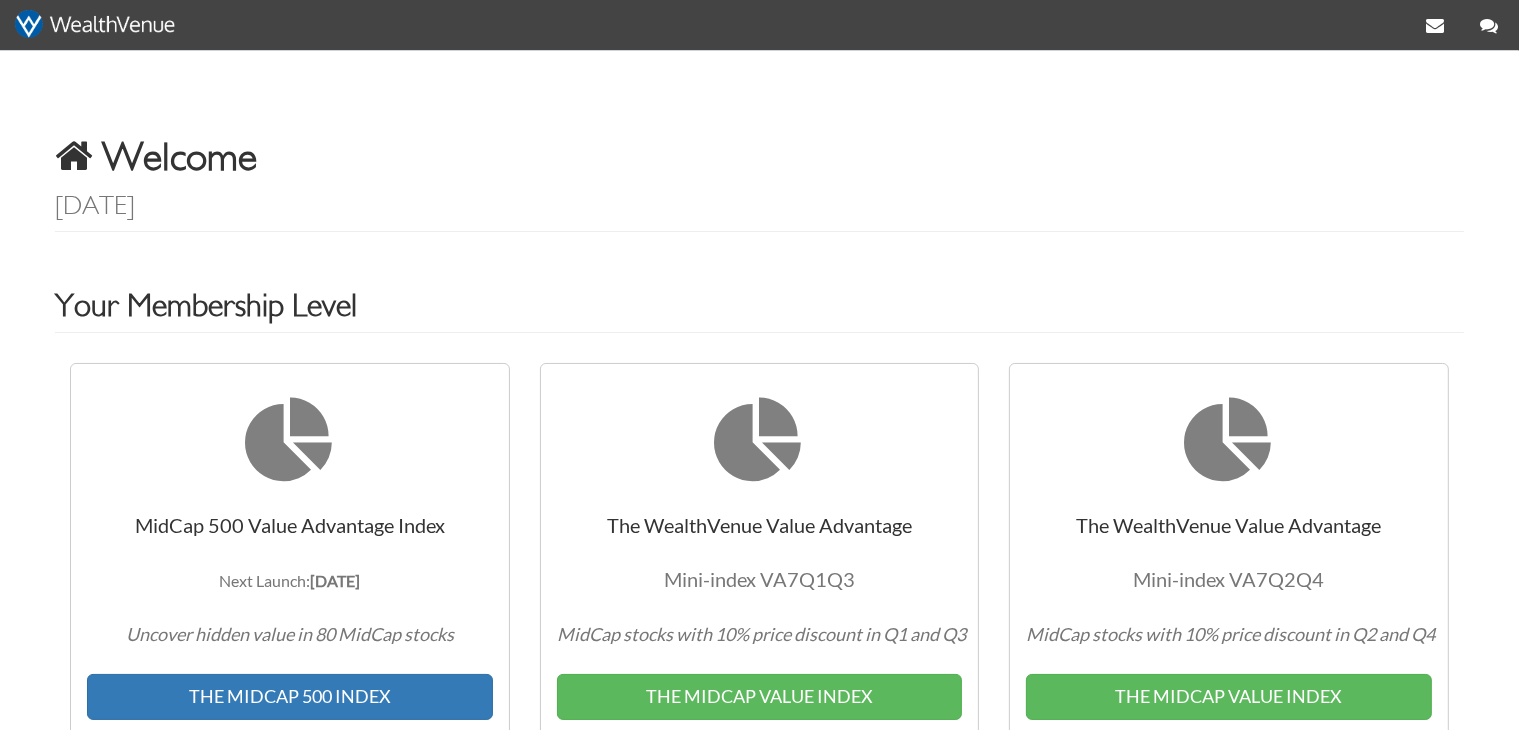 scroll, scrollTop: 528, scrollLeft: 0, axis: vertical 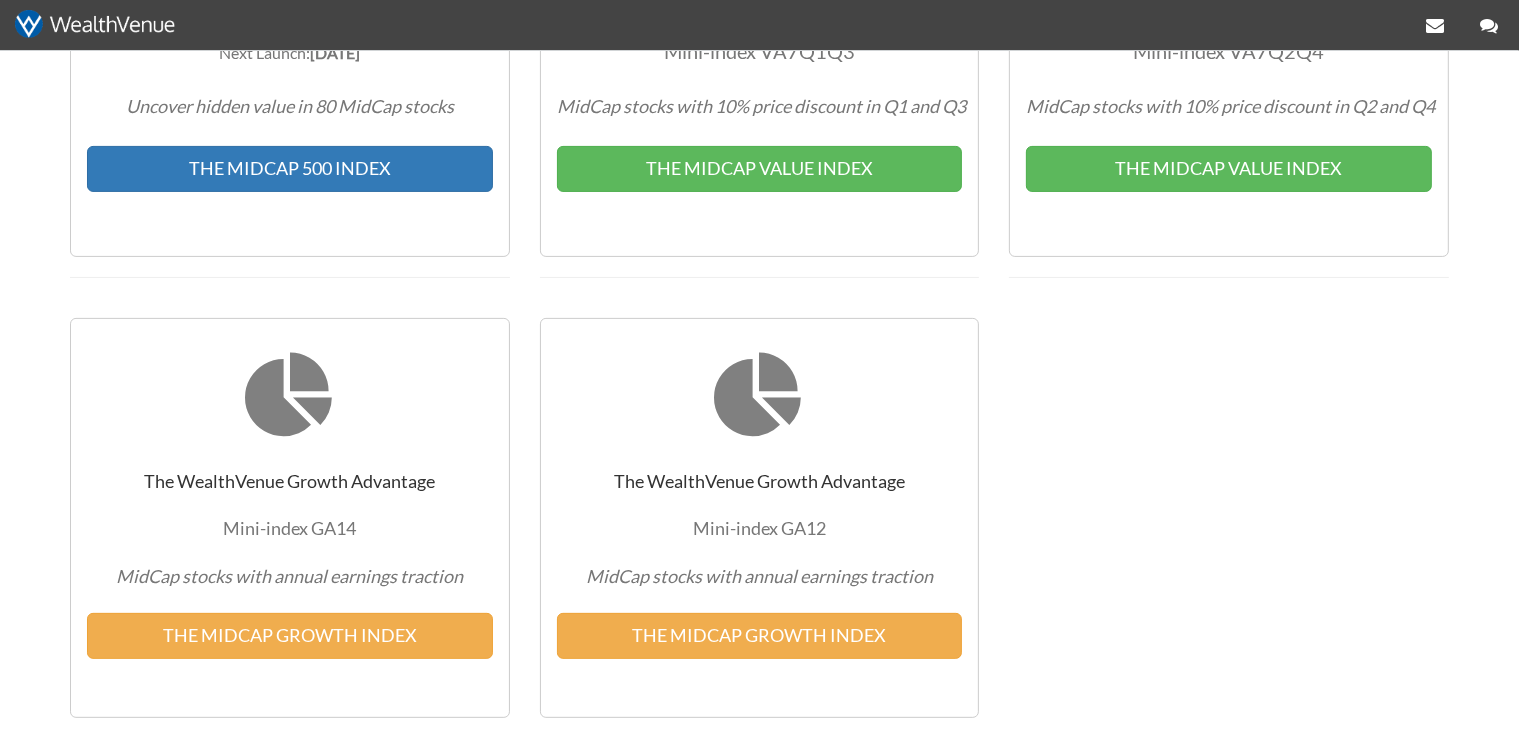 click on "Welcome   [DATE]
Your Membership Level
MidCap 500 Value Advantage Index  Next Launch:  [DATE] Uncover hidden value in 80 MidCap stocks THE MIDCAP 500 INDEX
The WealthVenue Value Advantage  Mini-index VA7Q1Q3 MidCap stocks with 10% price discount in Q1 and Q3 THE MIDCAP VALUE INDEX
The WealthVenue Value Advantage  Mini-index VA7Q2Q4 MidCap stocks with 10% price discount in Q2 and Q4 THE MIDCAP VALUE INDEX
The WealthVenue Growth Advantage  Mini-index GA14 MidCap stocks with annual earnings traction THE MIDCAP GROWTH INDEX
The WealthVenue Growth Advantage  Mini-index GA12 MidCap stocks with annual earnings traction THE MIDCAP GROWTH INDEX" at bounding box center [759, 160] 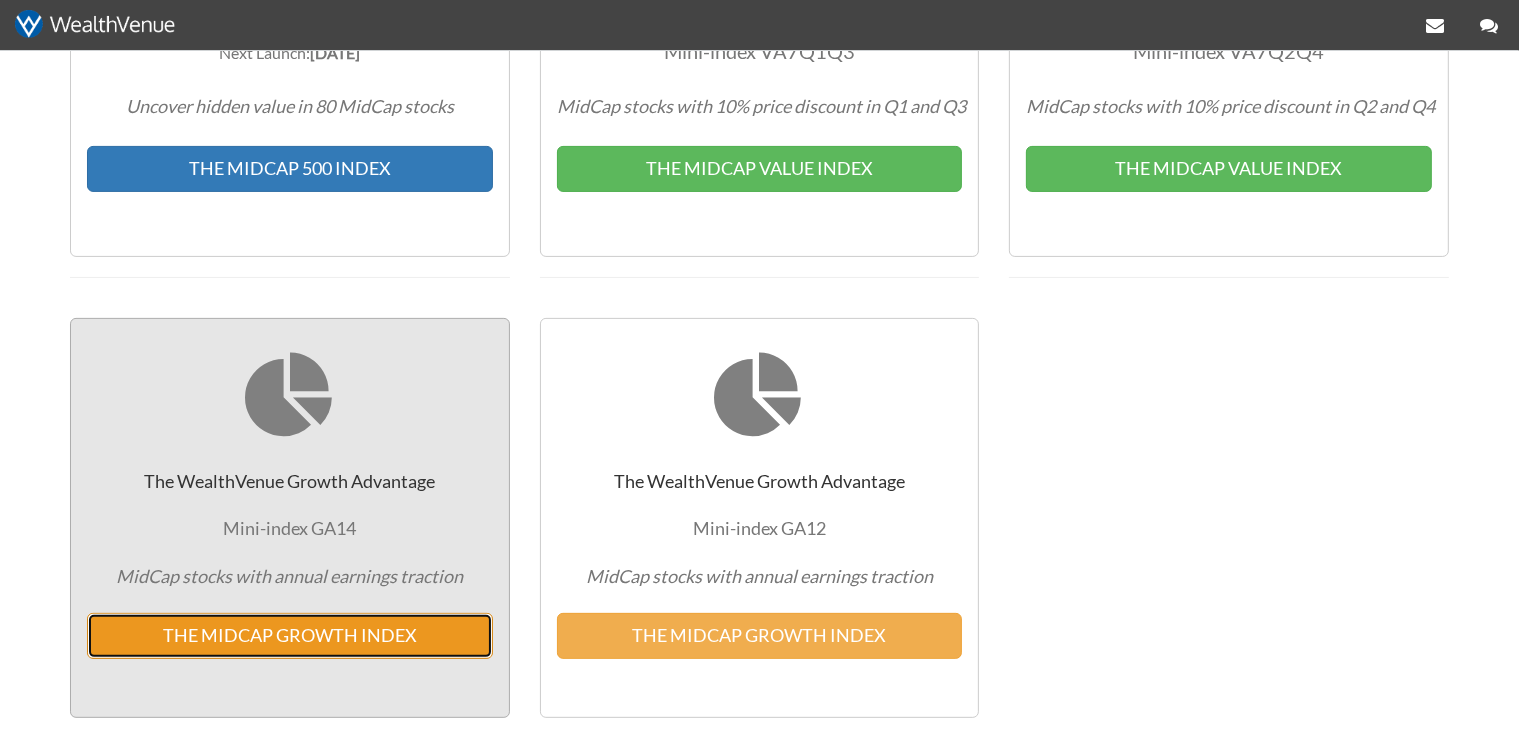 click on "THE MIDCAP GROWTH INDEX" at bounding box center [290, 636] 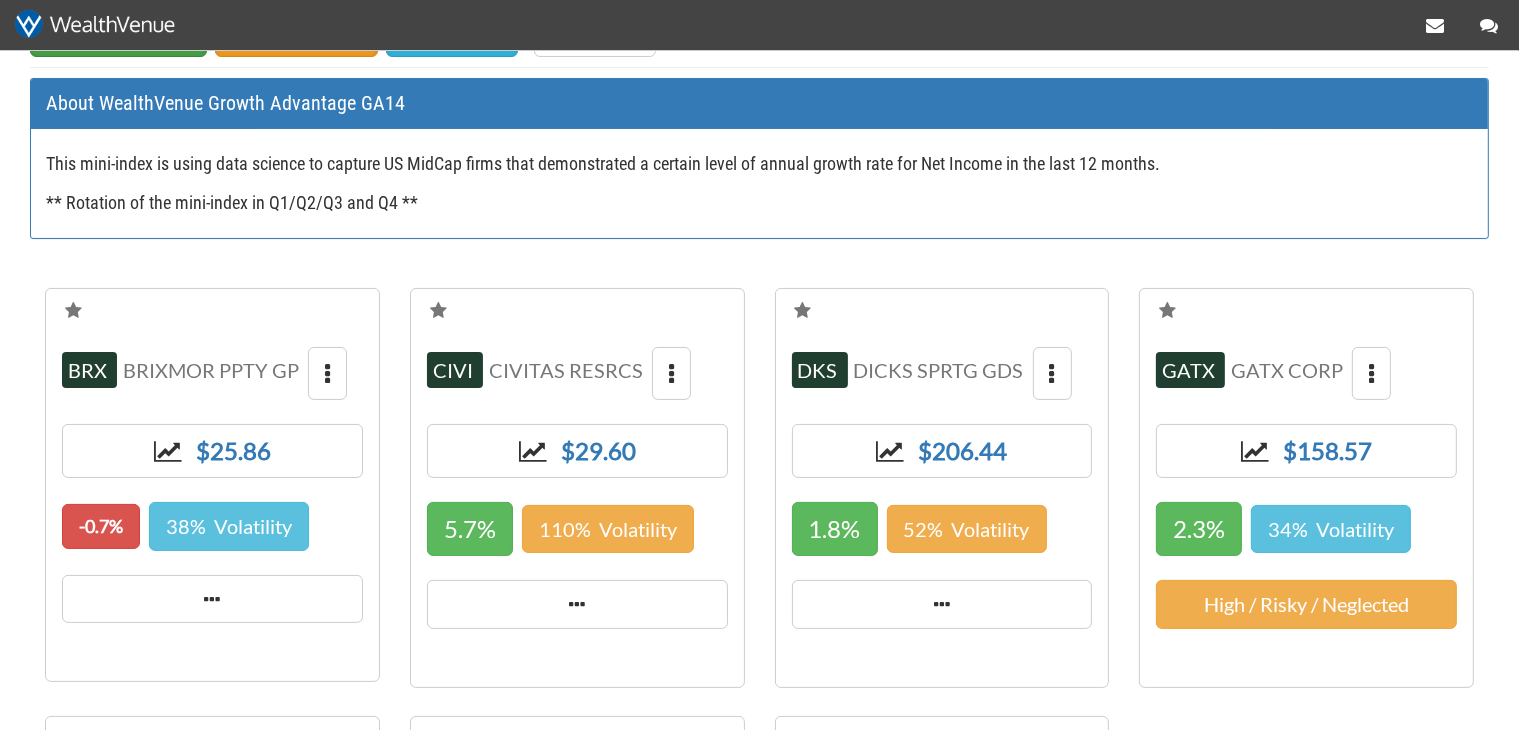 scroll, scrollTop: 316, scrollLeft: 0, axis: vertical 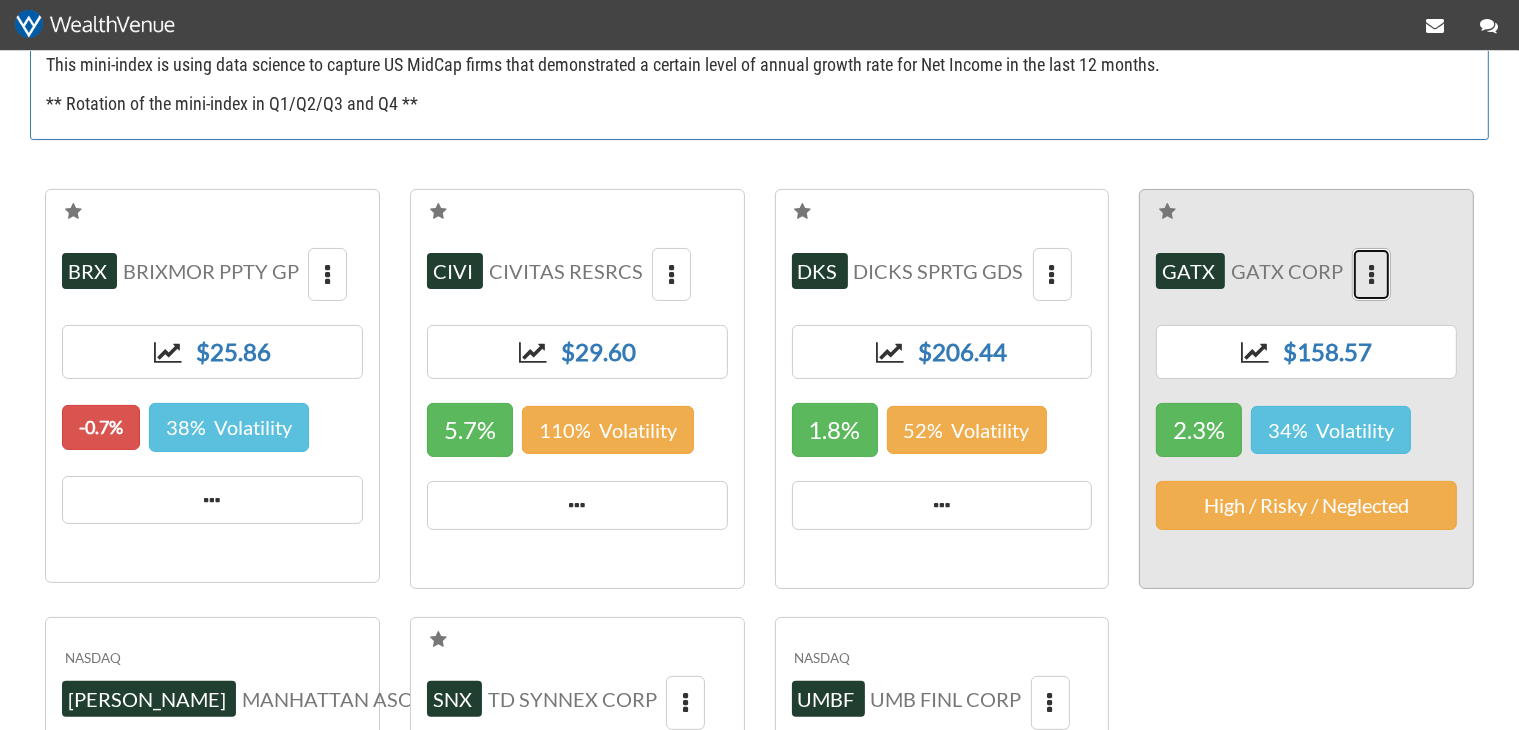 click at bounding box center (1371, 275) 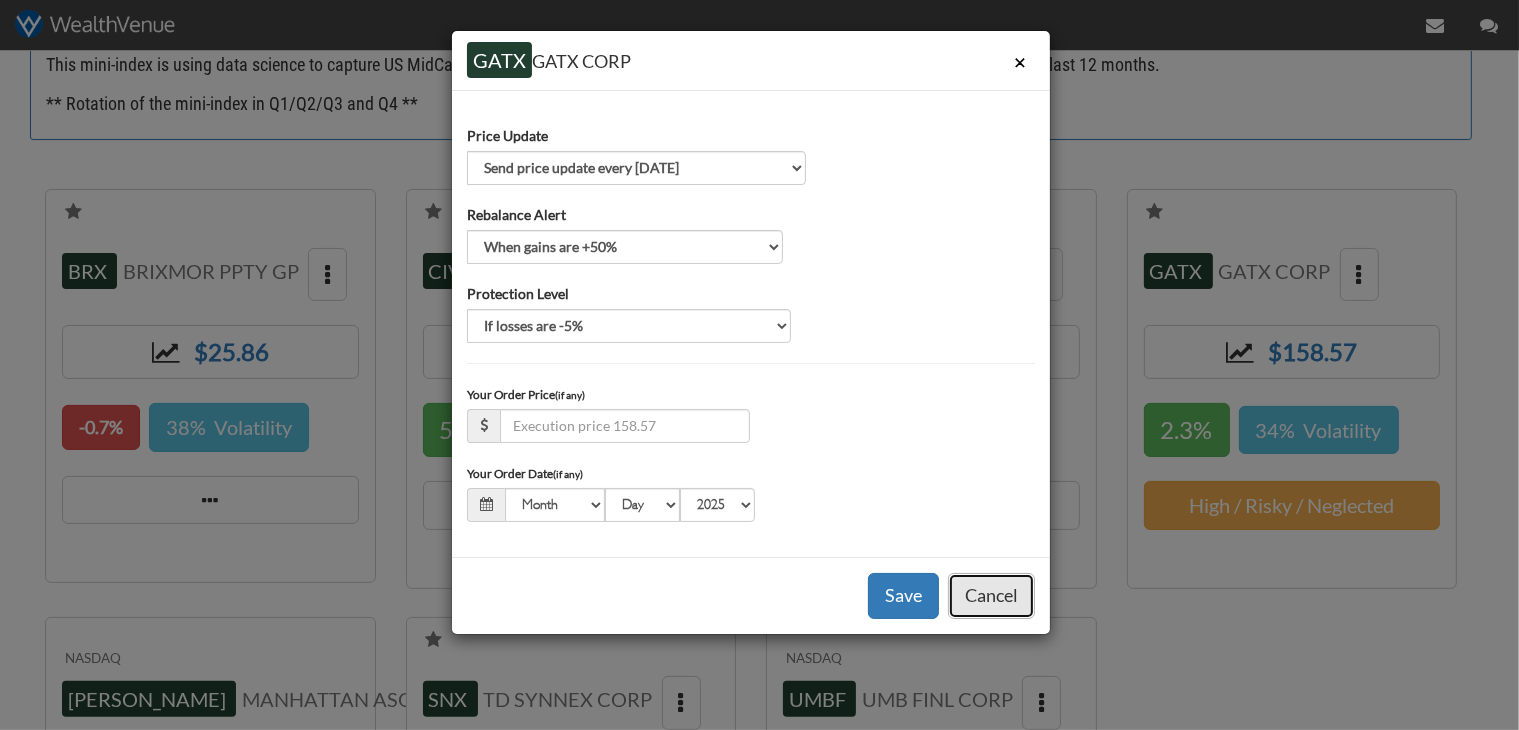 click on "Cancel" at bounding box center [991, 596] 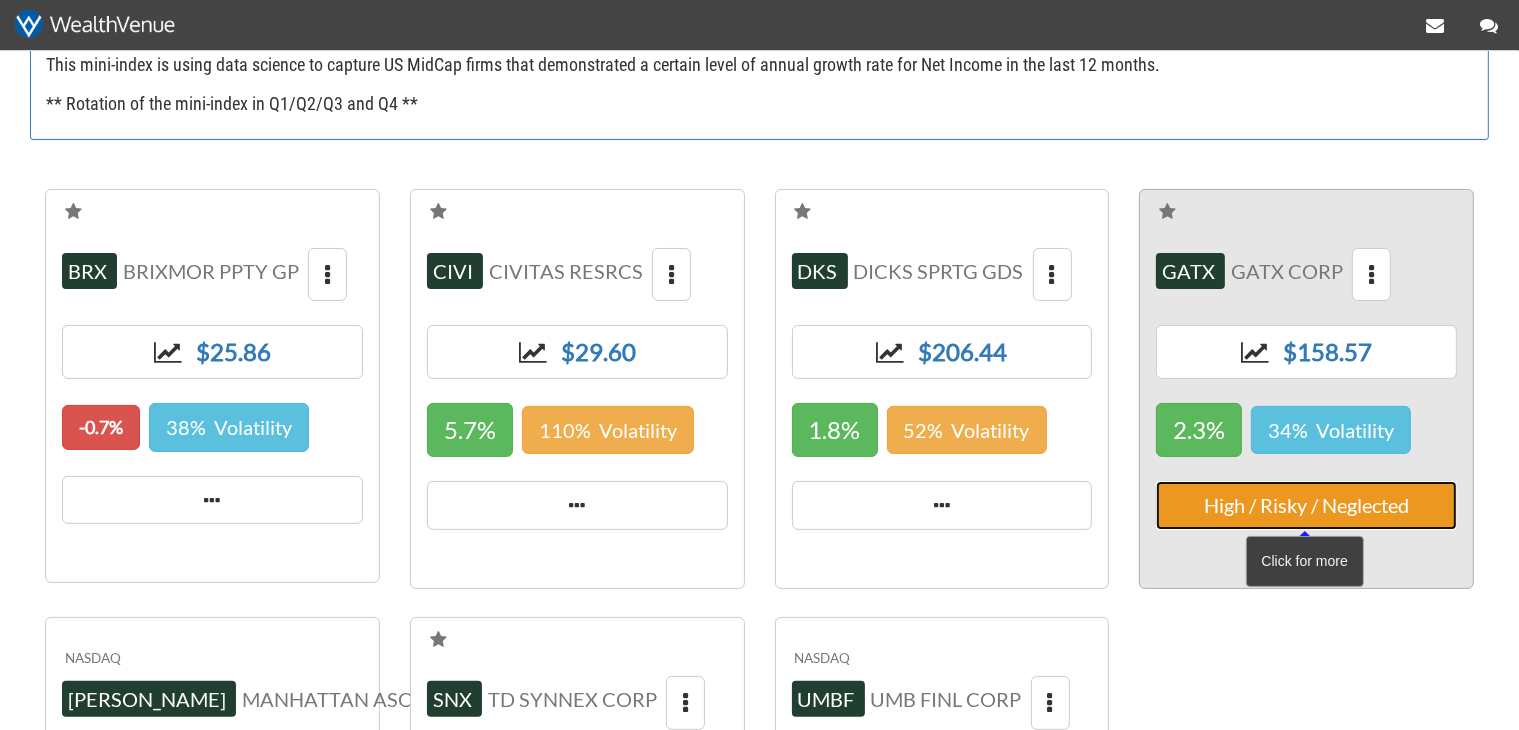 click on "High / Risky / Neglected" at bounding box center (1306, 505) 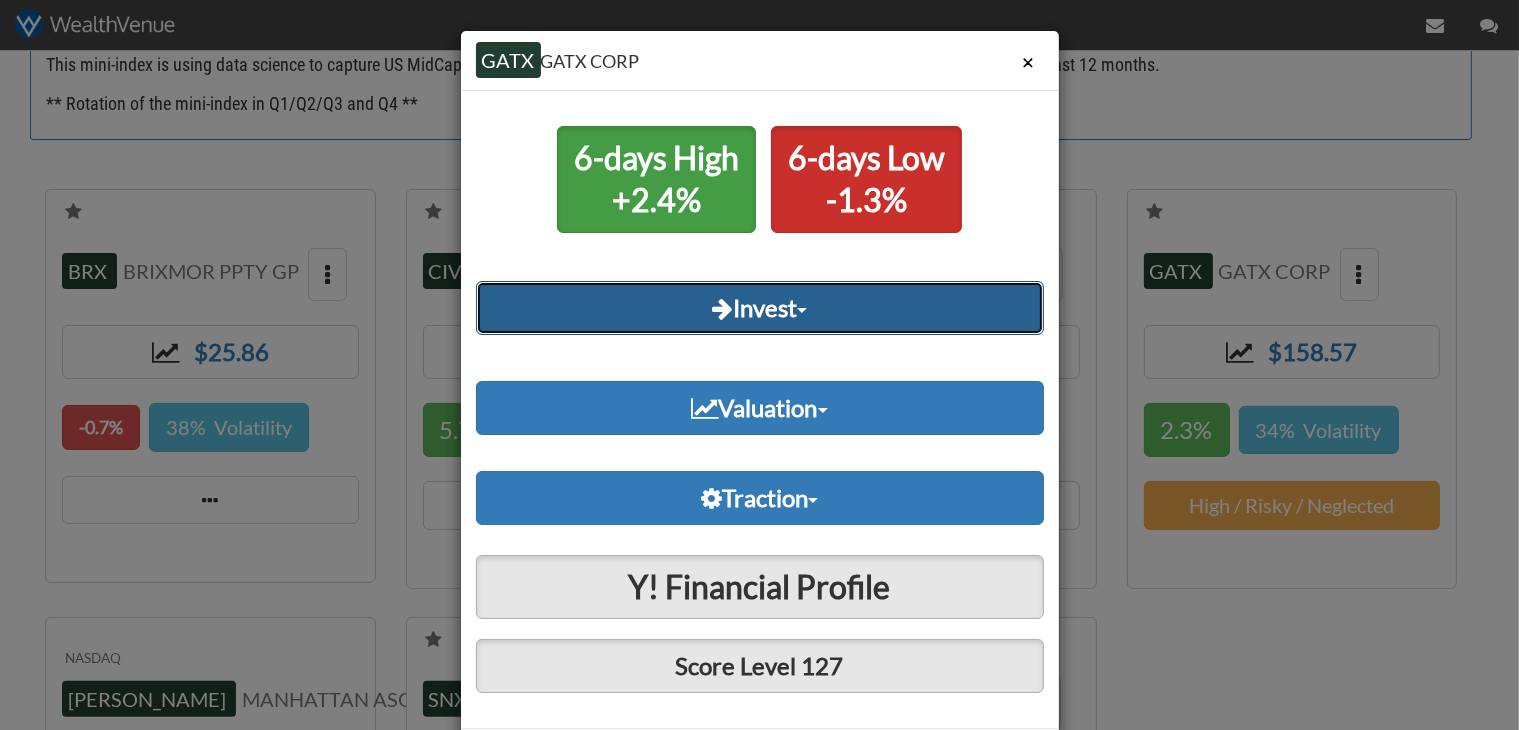 click on "Invest" at bounding box center [760, 308] 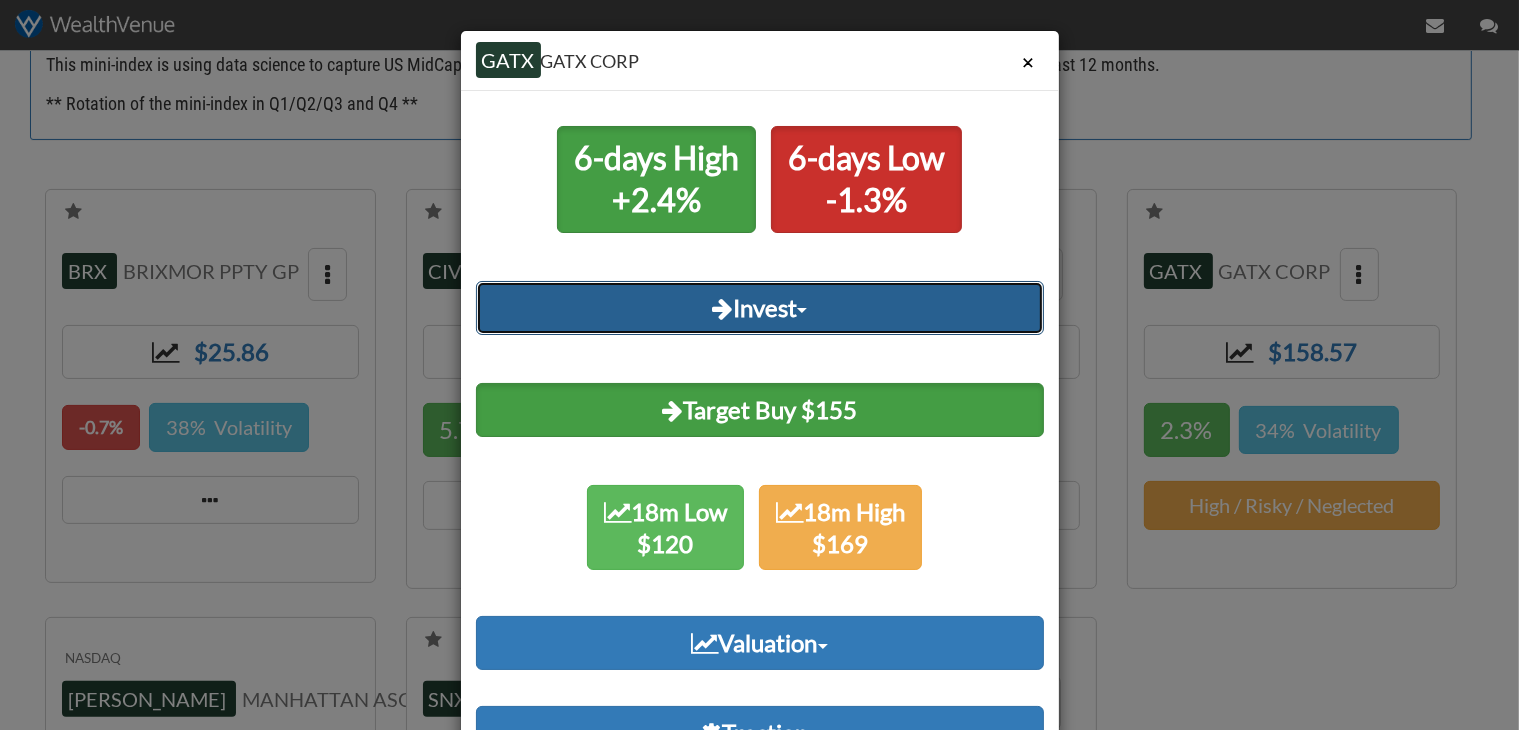 click on "Invest" at bounding box center (760, 308) 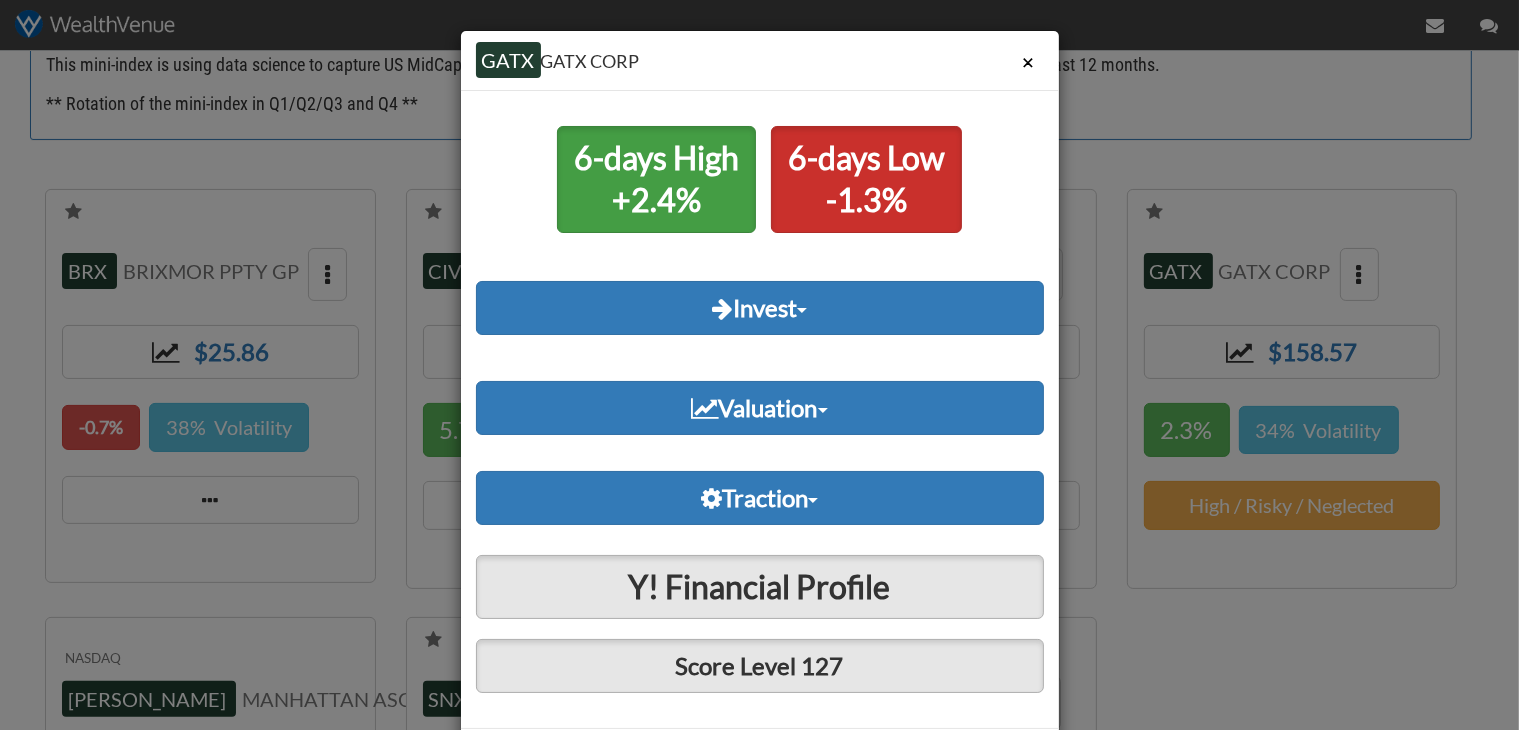 click on "×" at bounding box center (1029, 62) 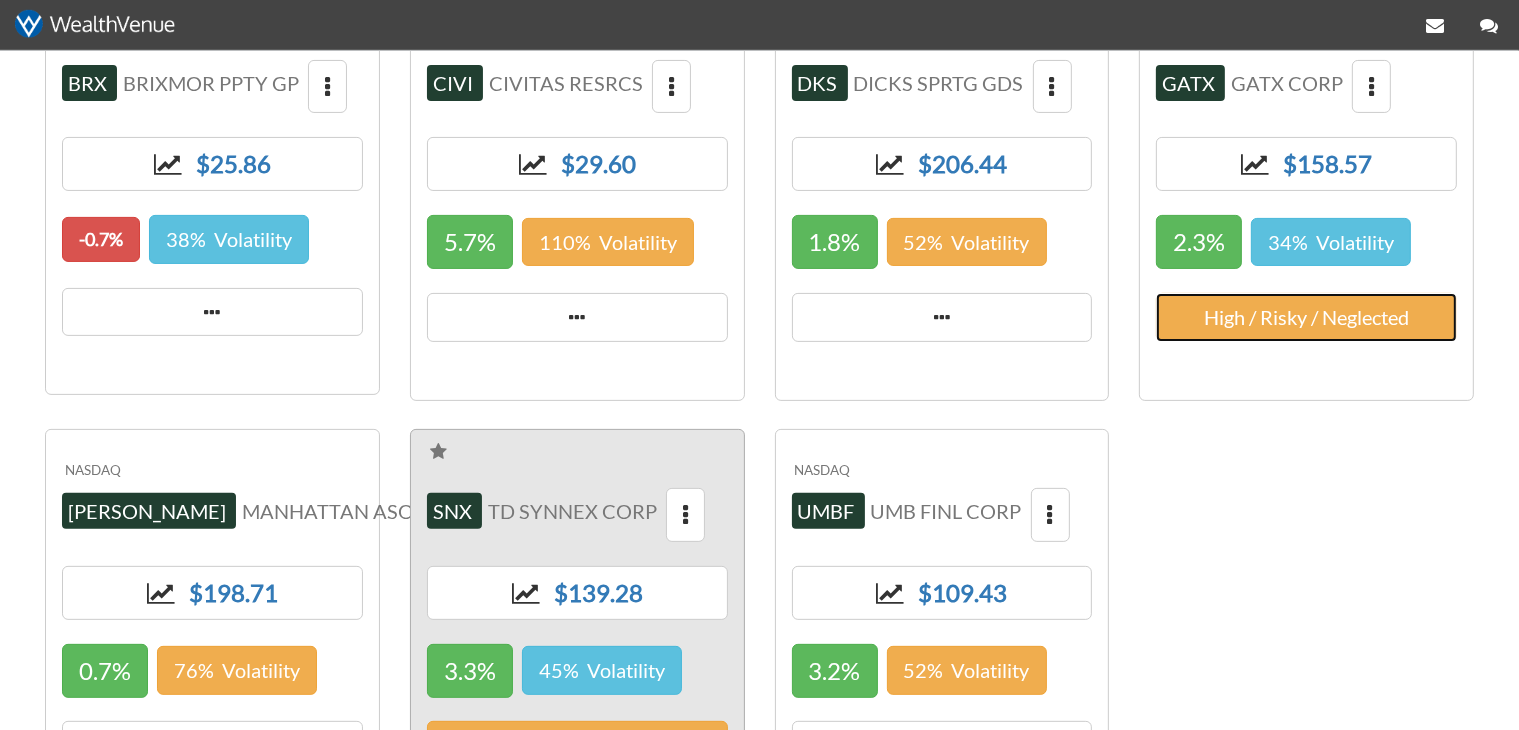 scroll, scrollTop: 739, scrollLeft: 0, axis: vertical 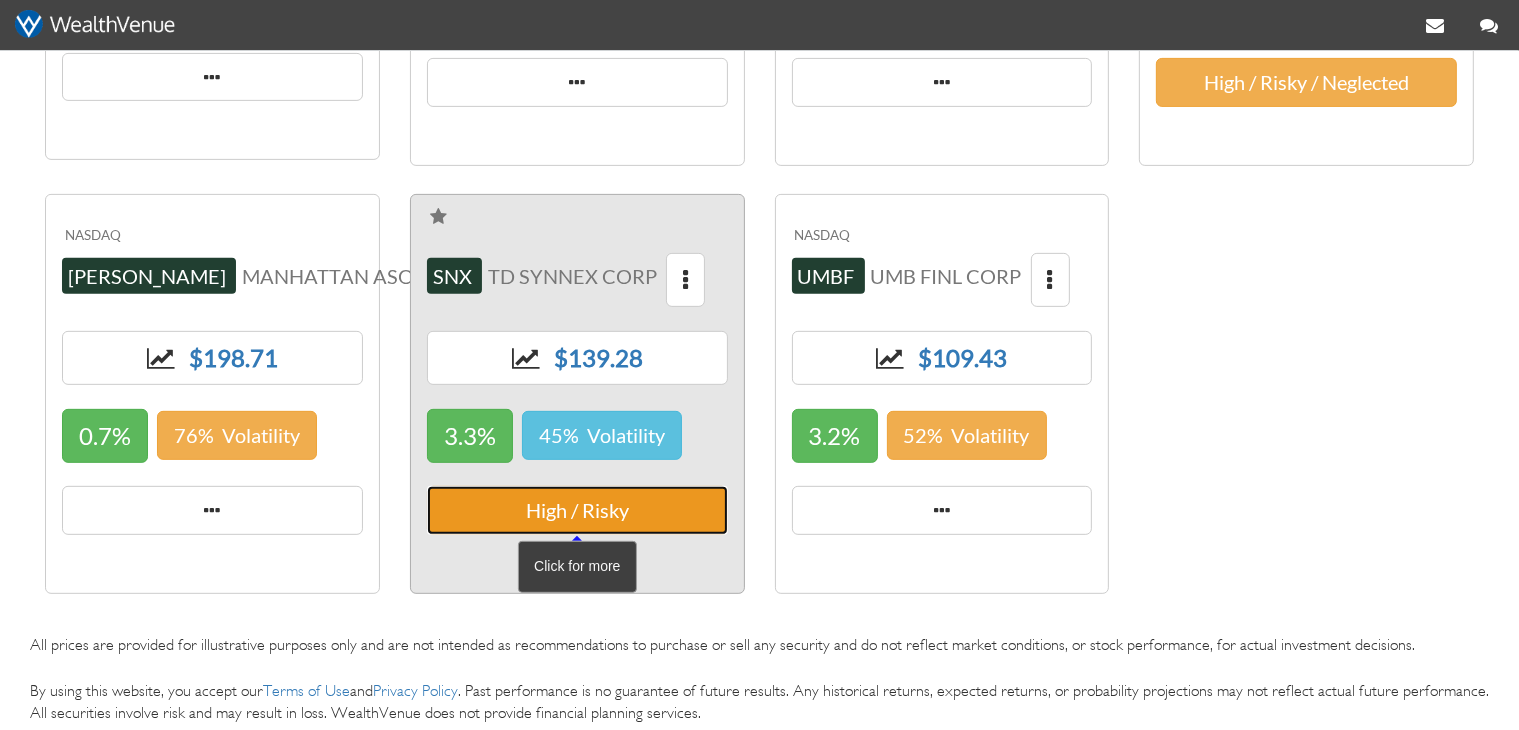 click on "High / Risky" at bounding box center [577, 510] 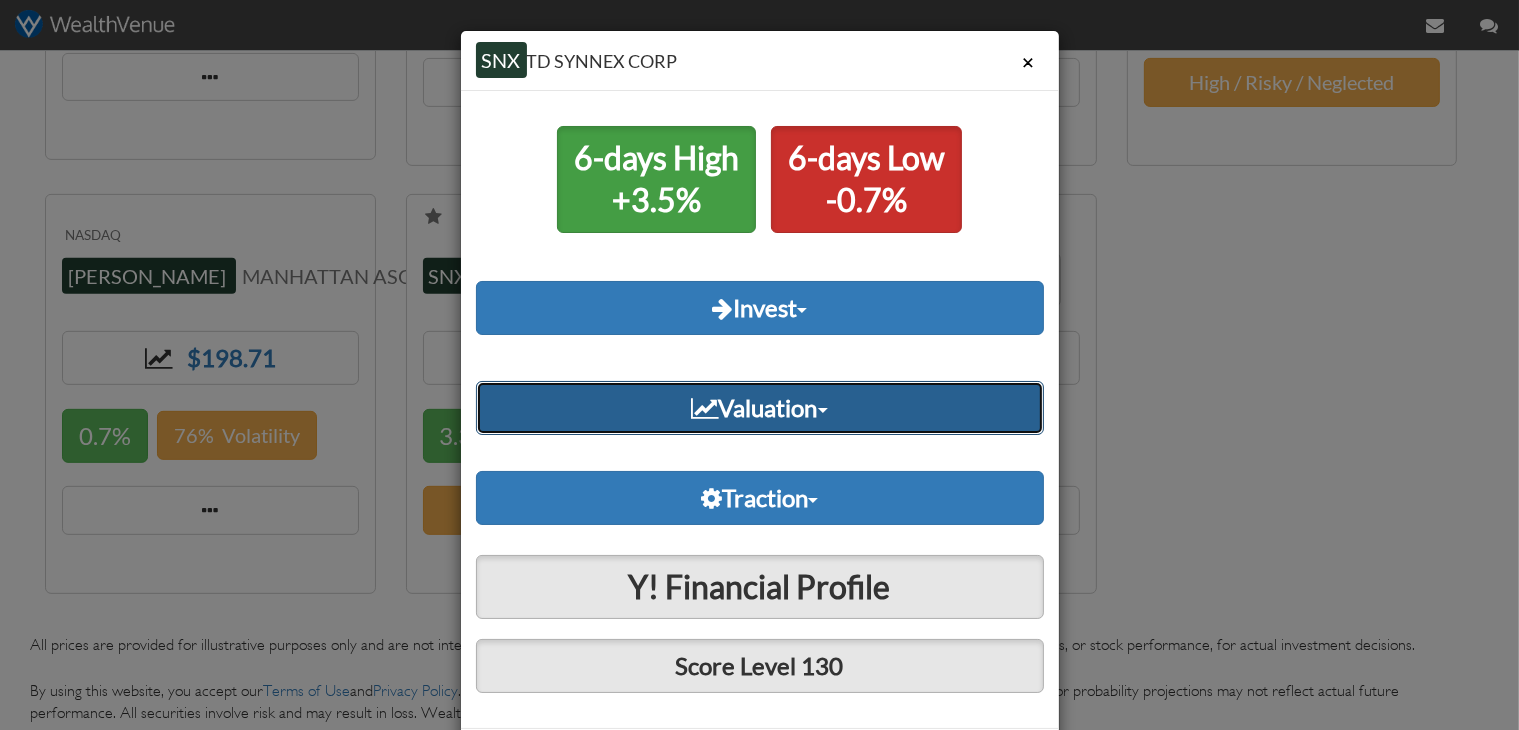 click on "Valuation" at bounding box center [760, 408] 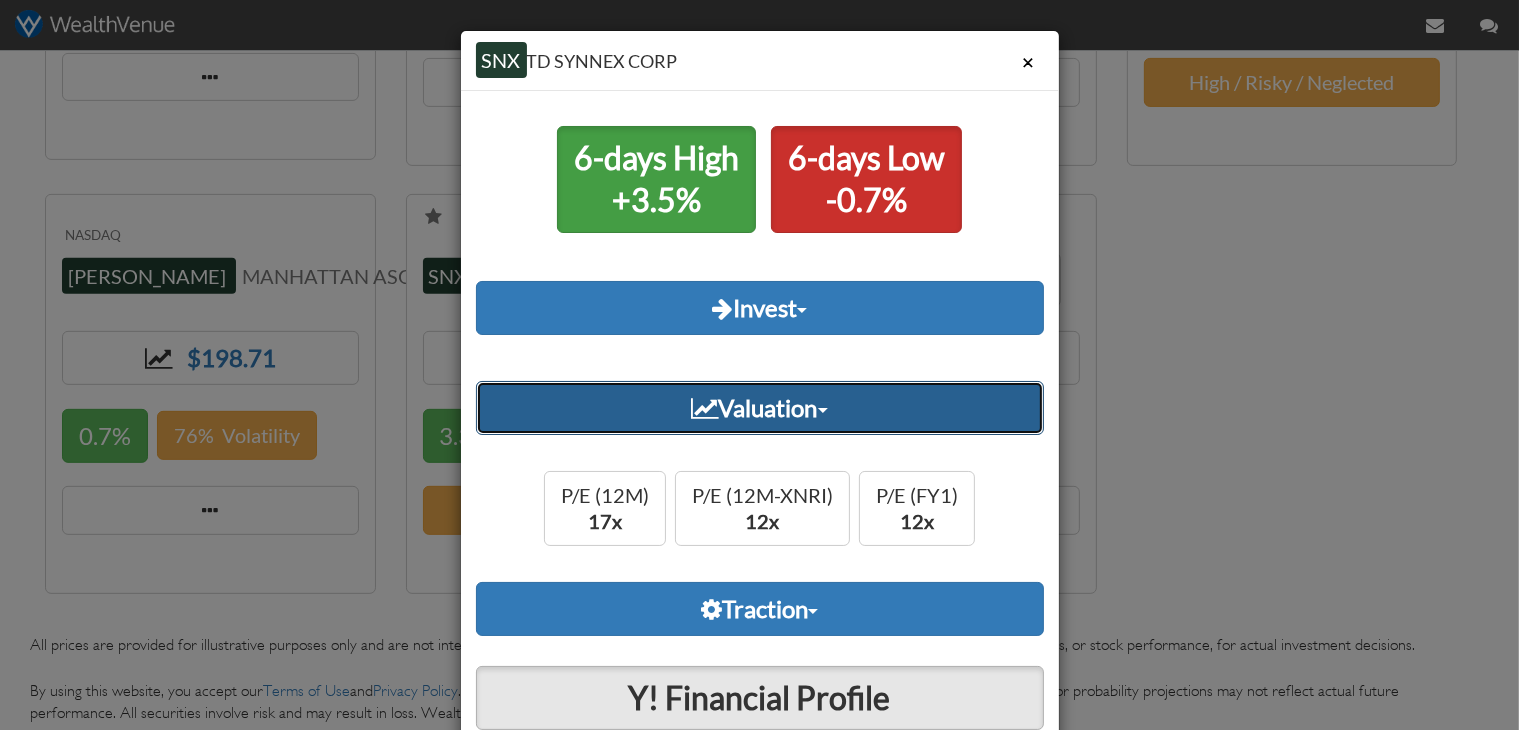 click on "Valuation" at bounding box center [760, 408] 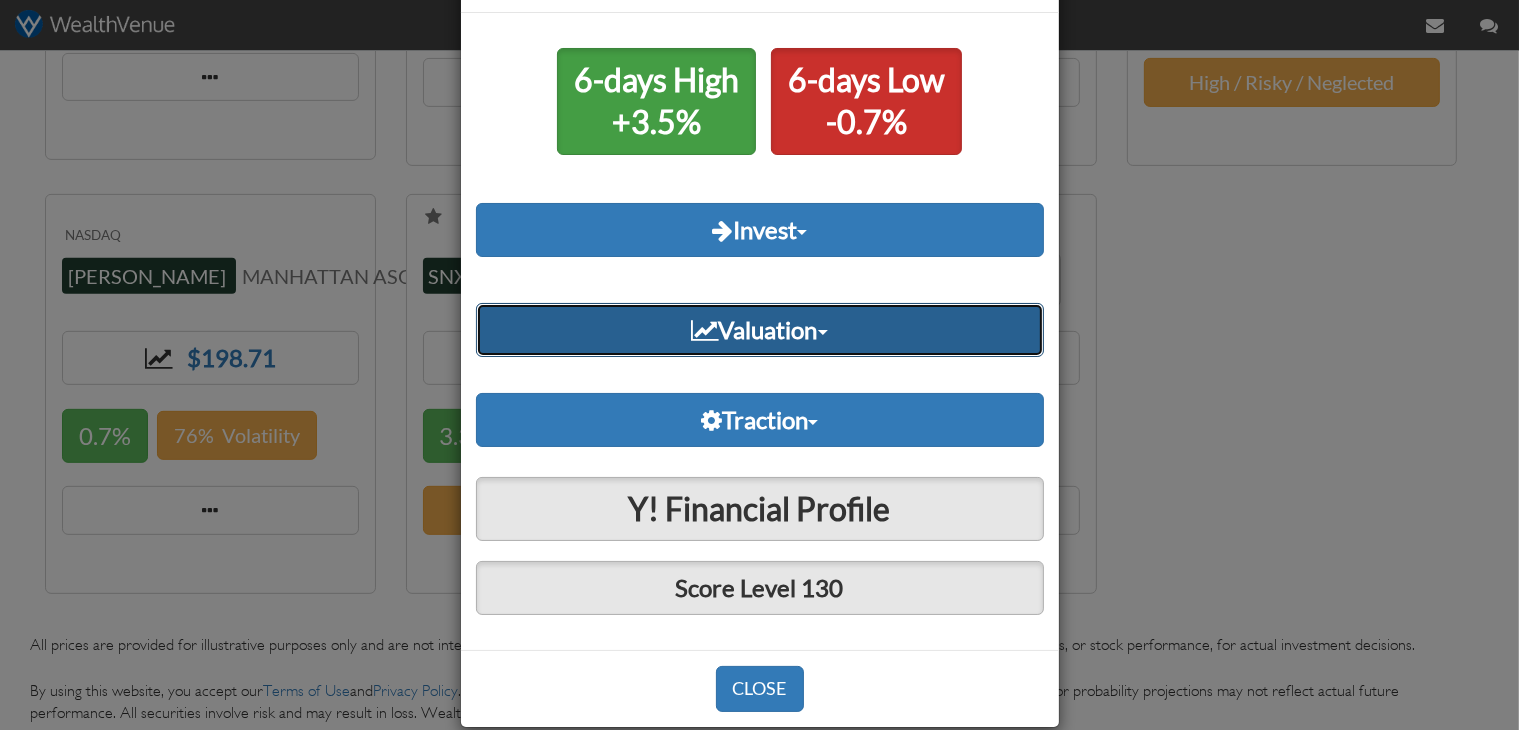 scroll, scrollTop: 102, scrollLeft: 0, axis: vertical 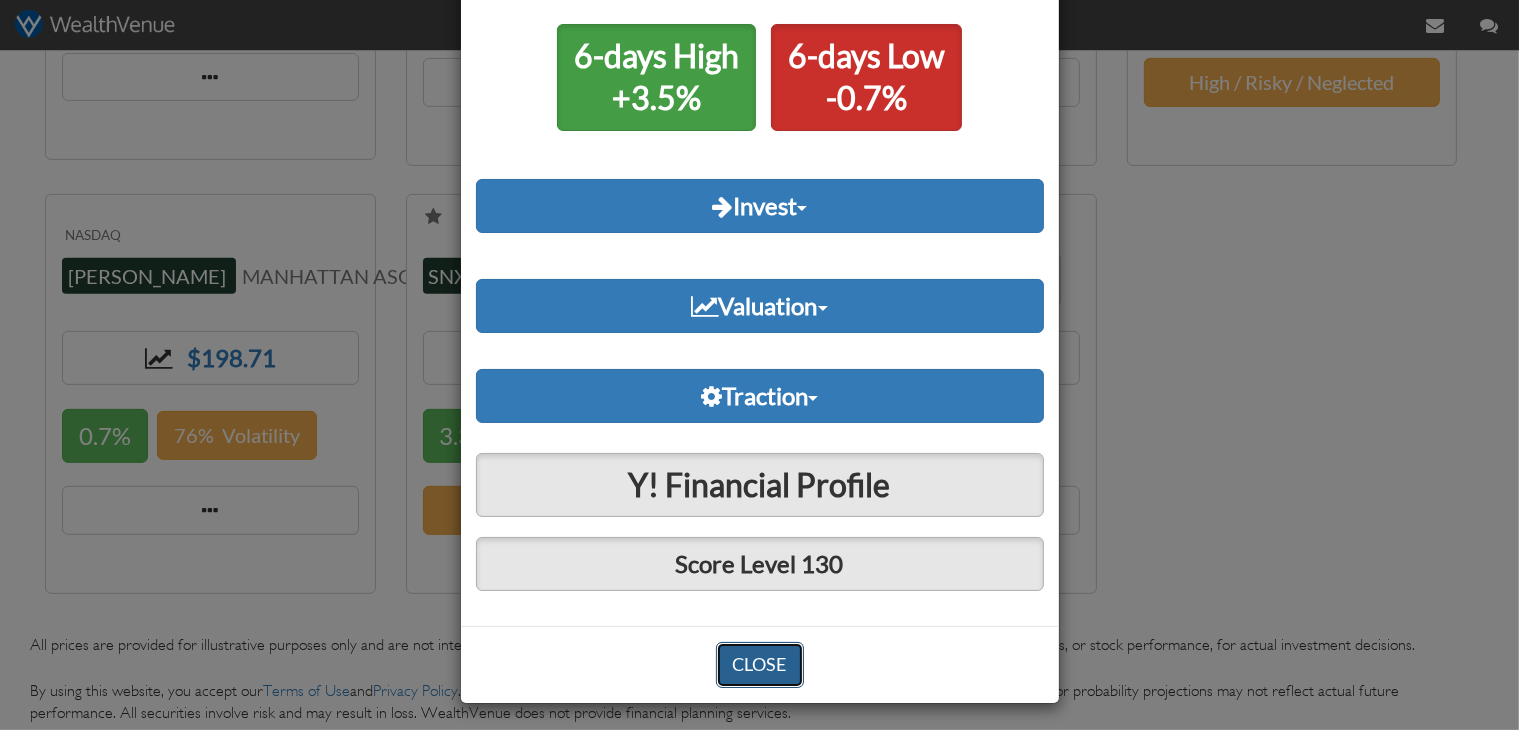 click on "CLOSE" at bounding box center (760, 665) 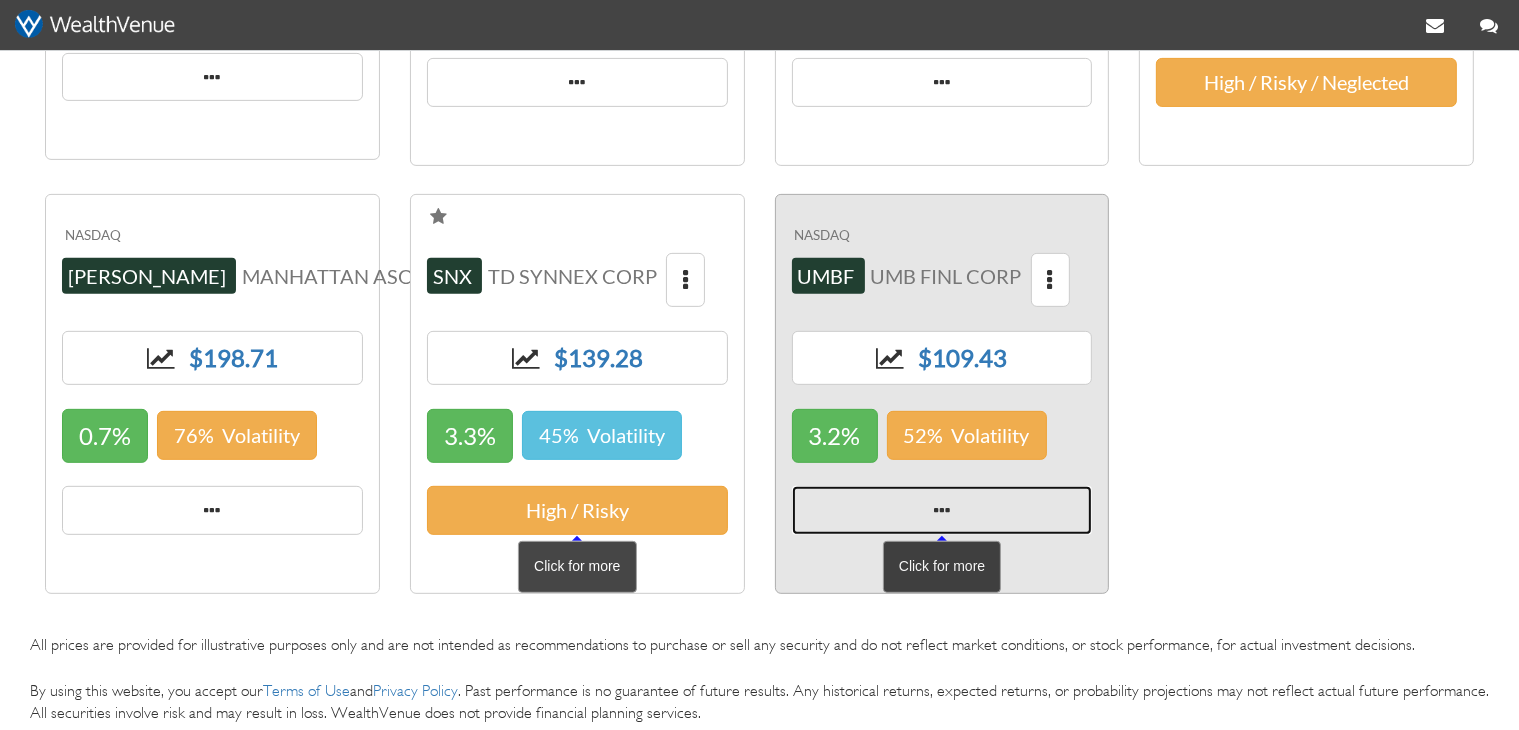 click at bounding box center (942, 511) 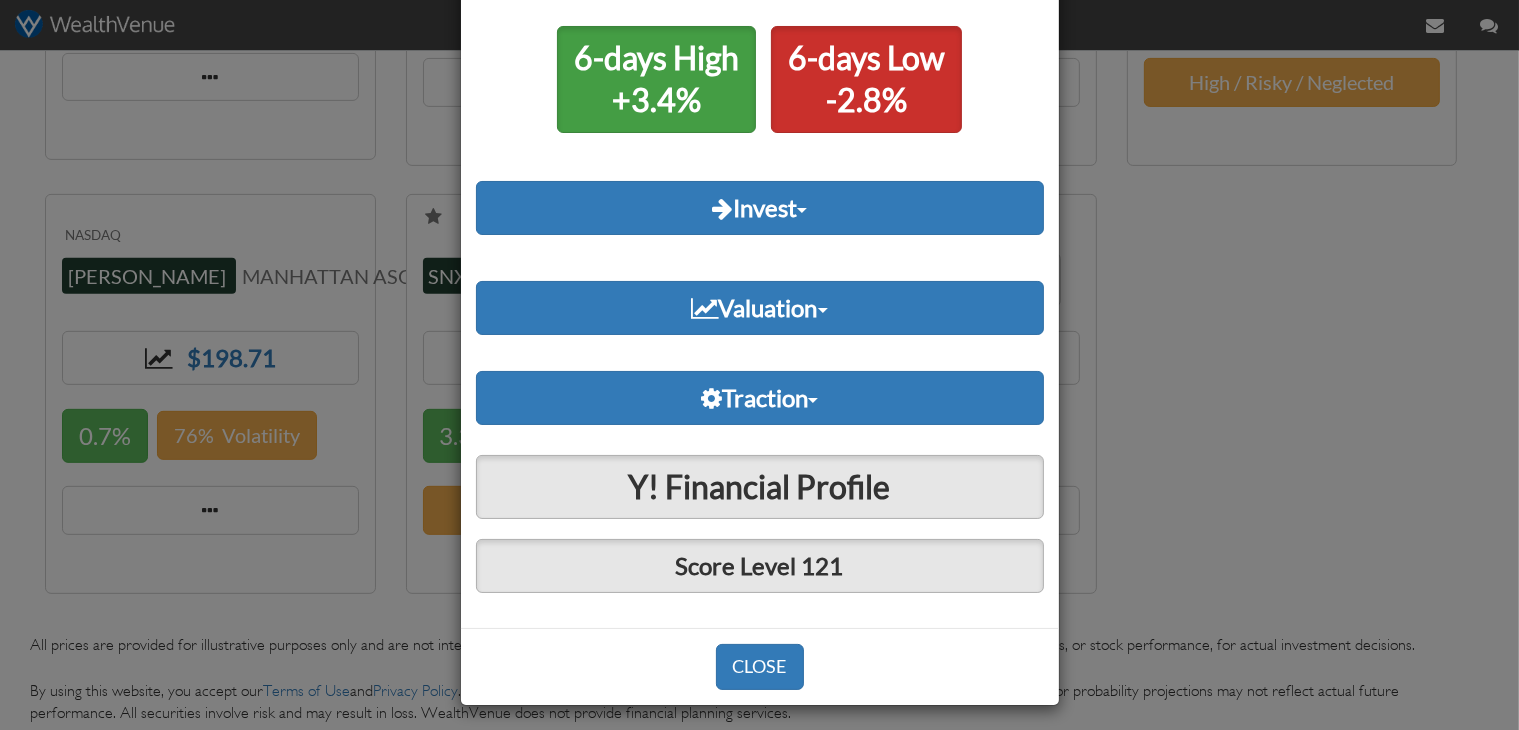 scroll, scrollTop: 102, scrollLeft: 0, axis: vertical 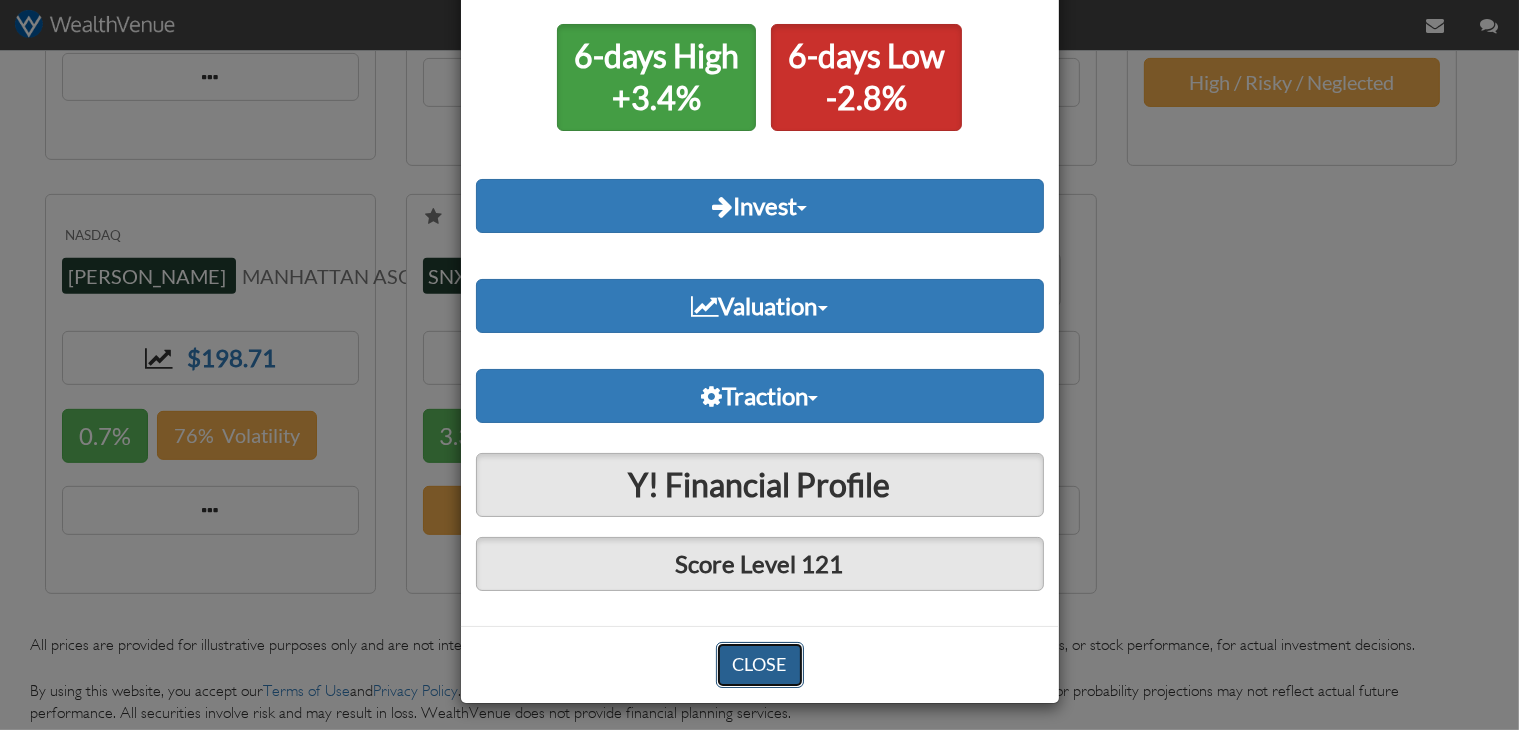 click on "CLOSE" at bounding box center (760, 665) 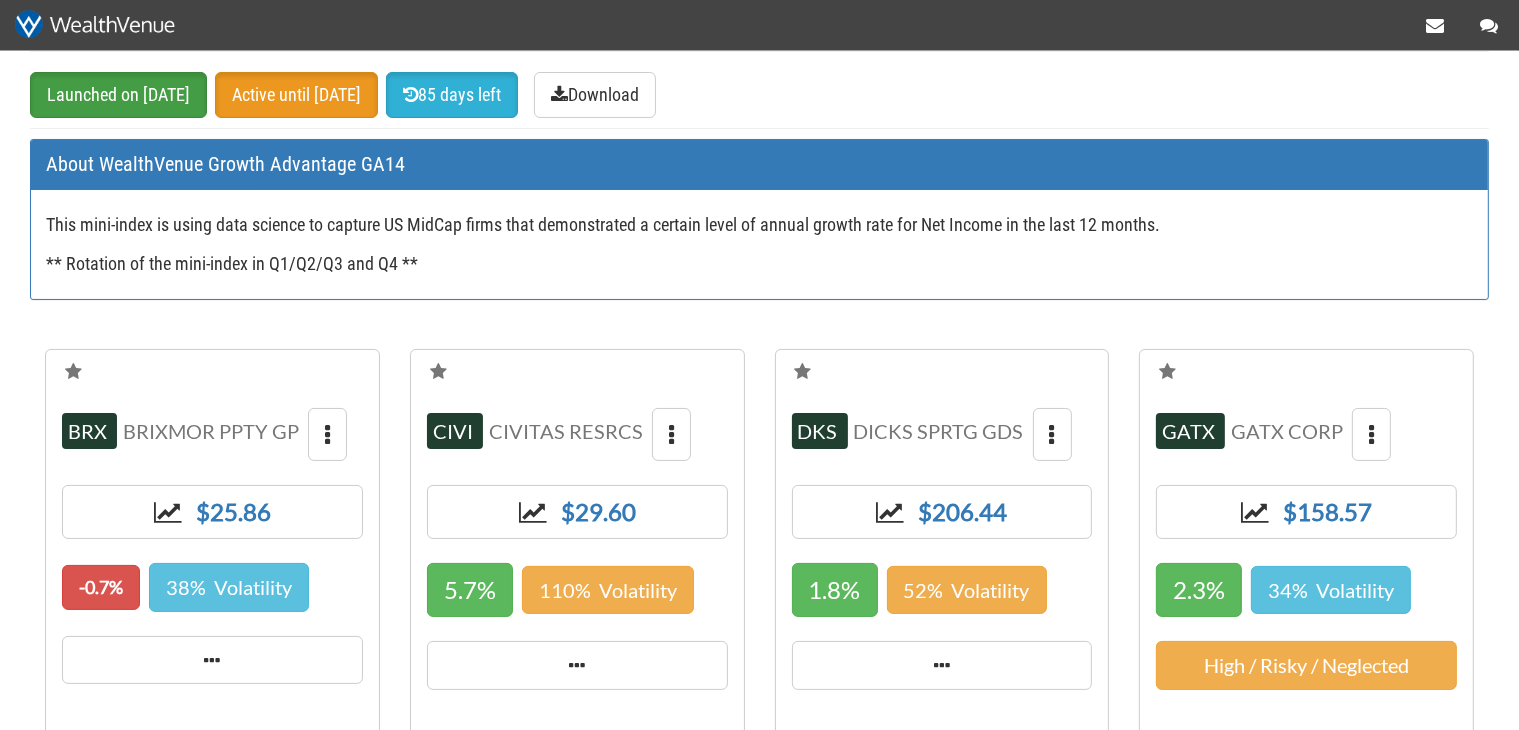 scroll, scrollTop: 0, scrollLeft: 0, axis: both 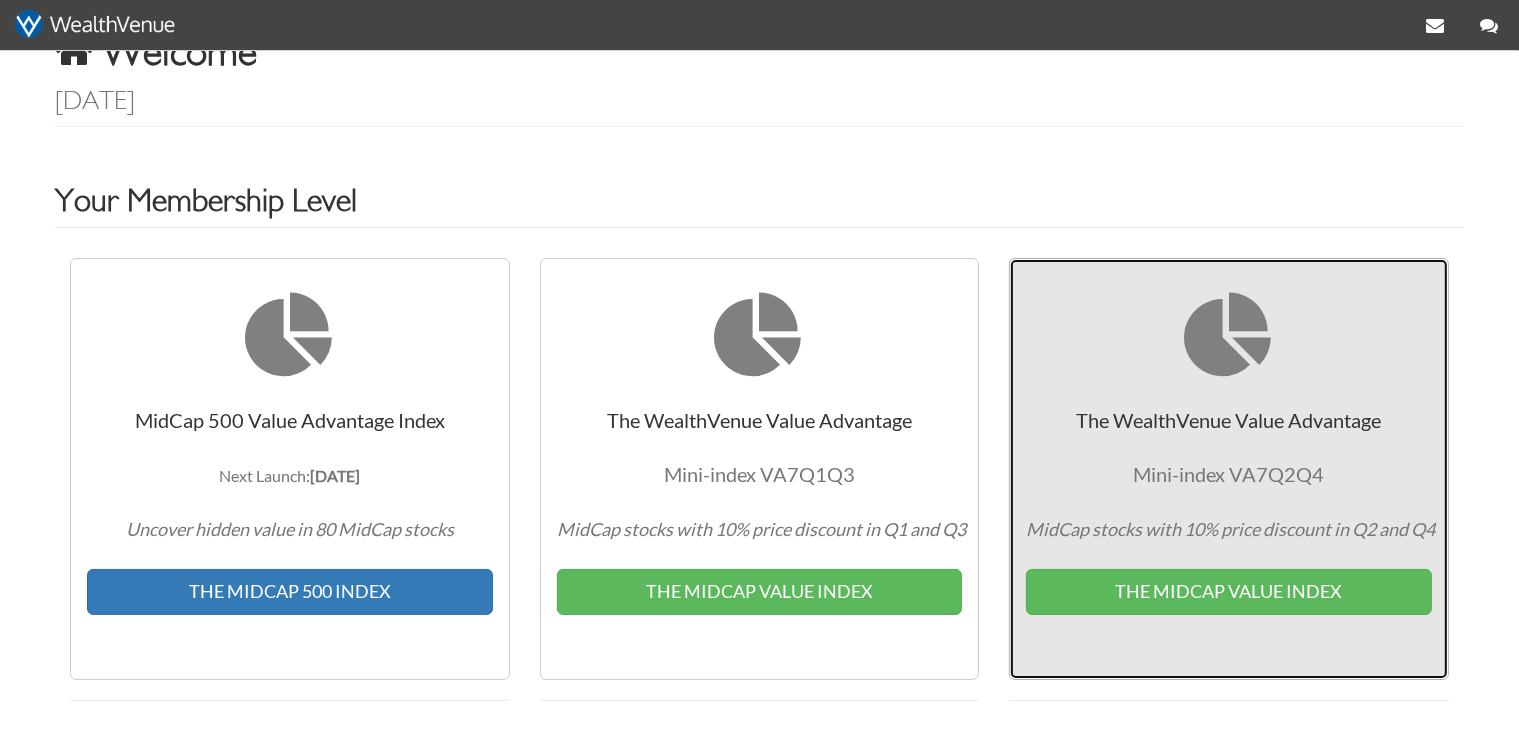 click on "The WealthVenue Value Advantage  Mini-index VA7Q2Q4 MidCap stocks with 10% price discount in Q2 and Q4 THE MIDCAP VALUE INDEX" at bounding box center (1229, 468) 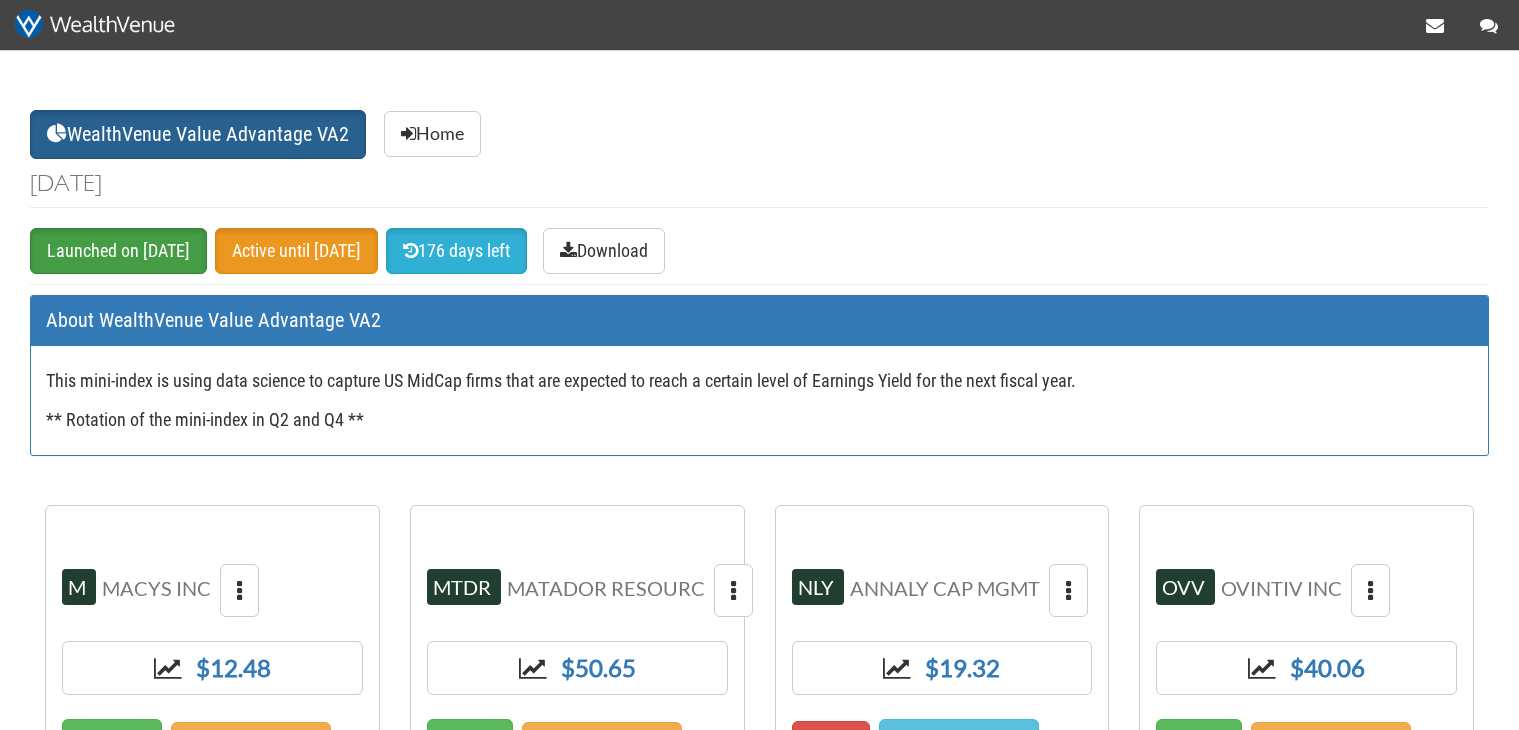 scroll, scrollTop: 0, scrollLeft: 0, axis: both 